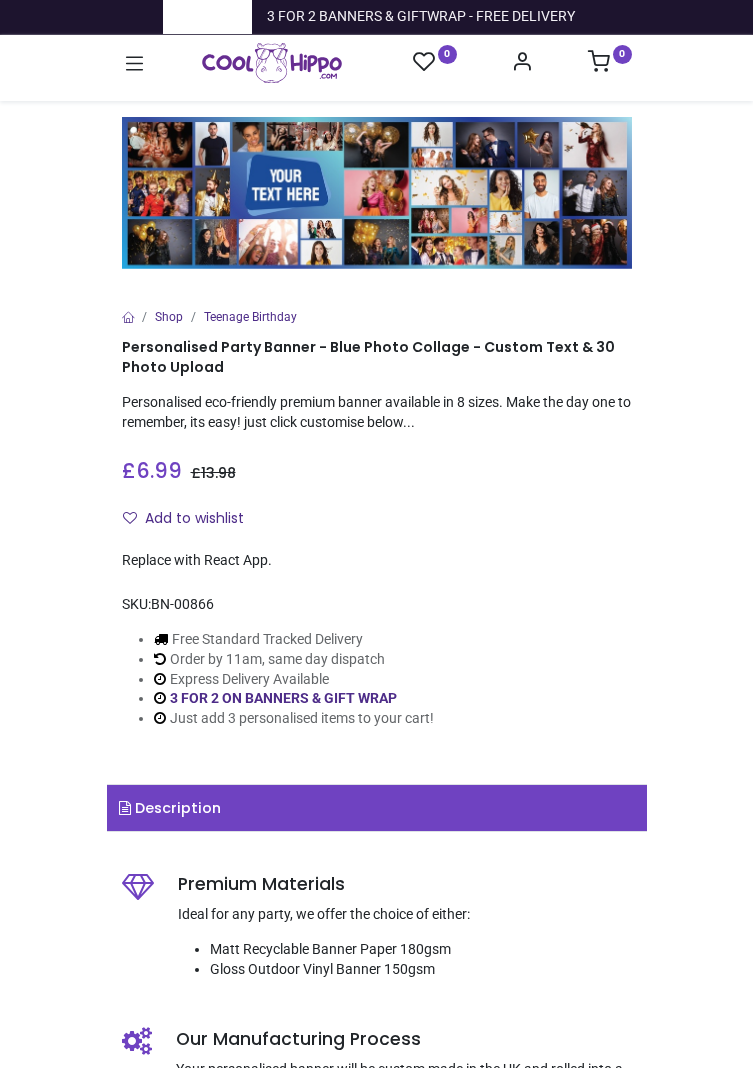 scroll, scrollTop: 0, scrollLeft: 0, axis: both 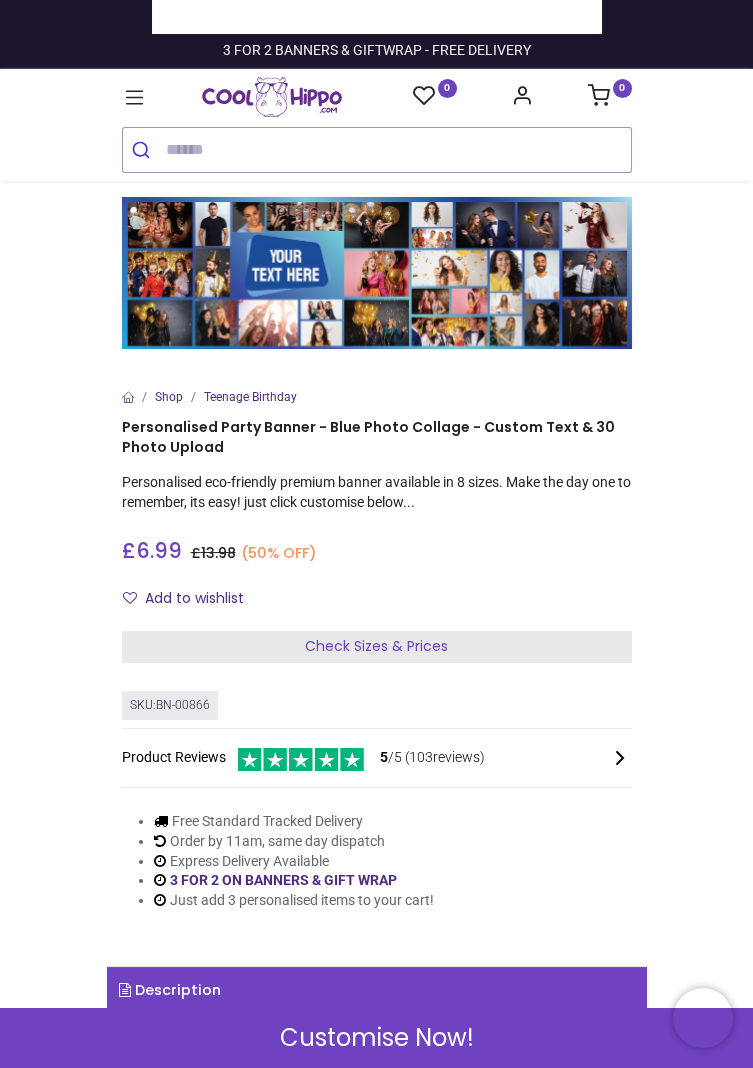 click 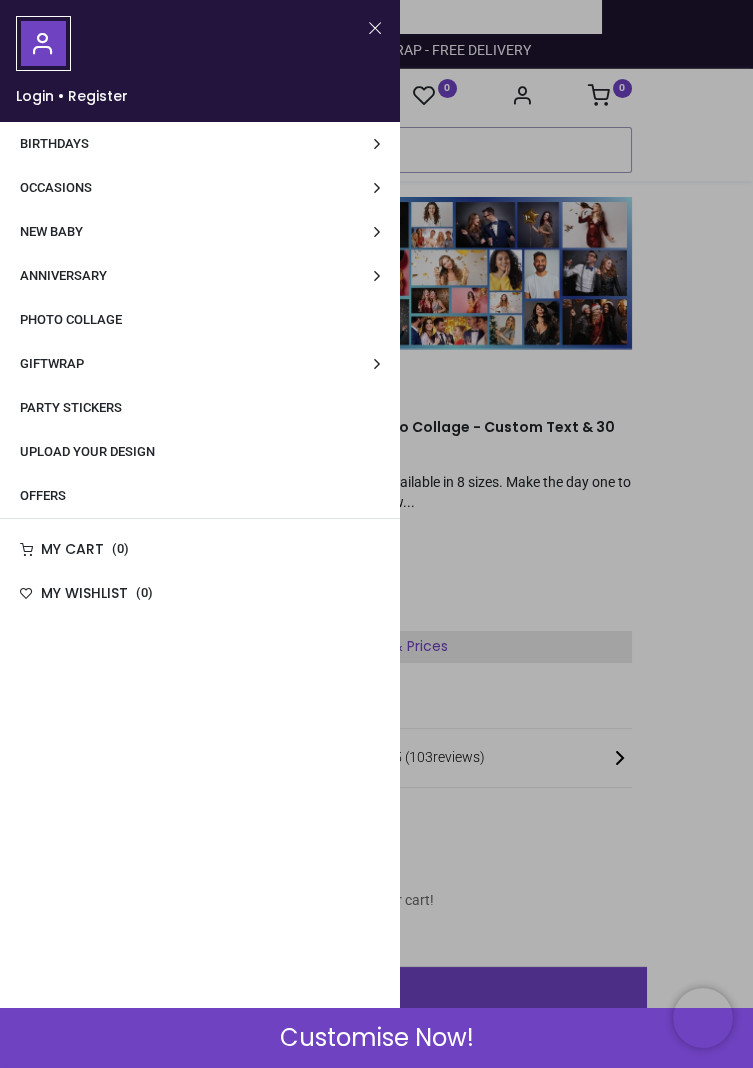 click on "Birthdays" at bounding box center [200, 144] 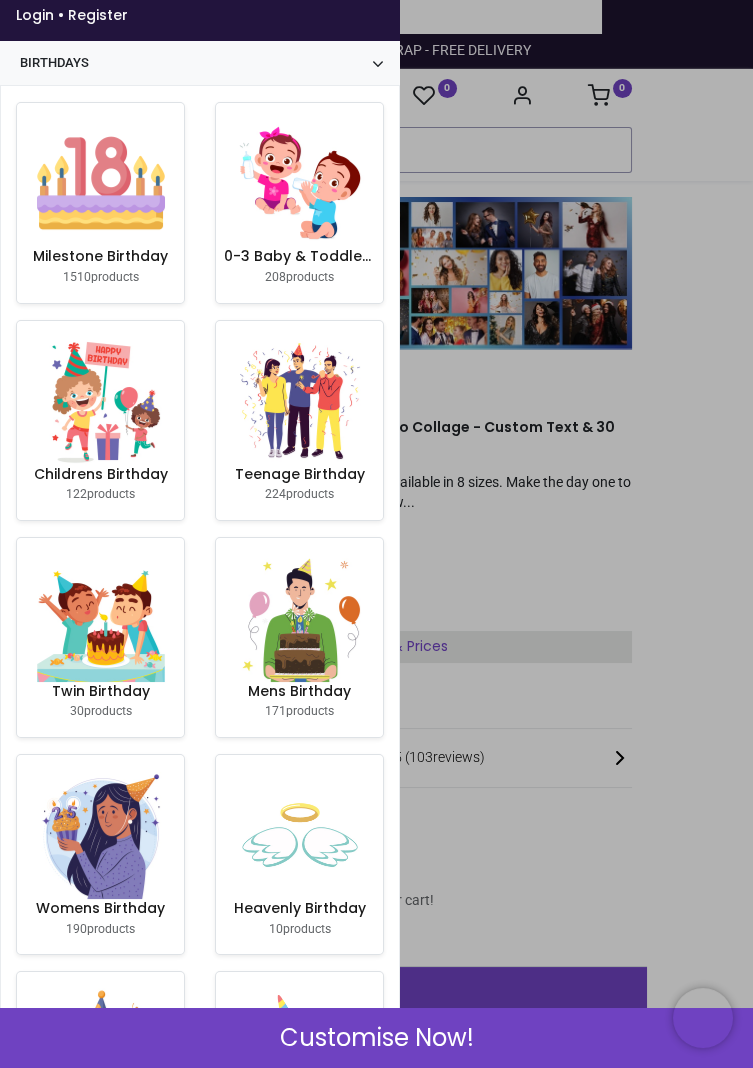 scroll, scrollTop: 0, scrollLeft: 0, axis: both 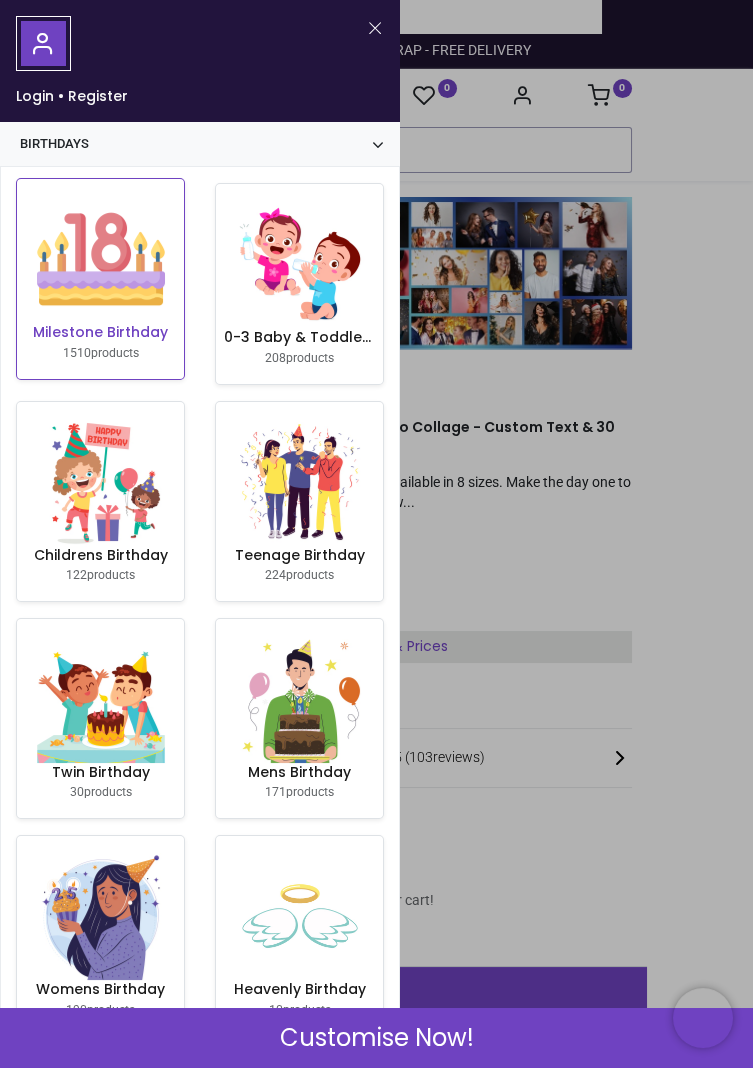 click at bounding box center (101, 259) 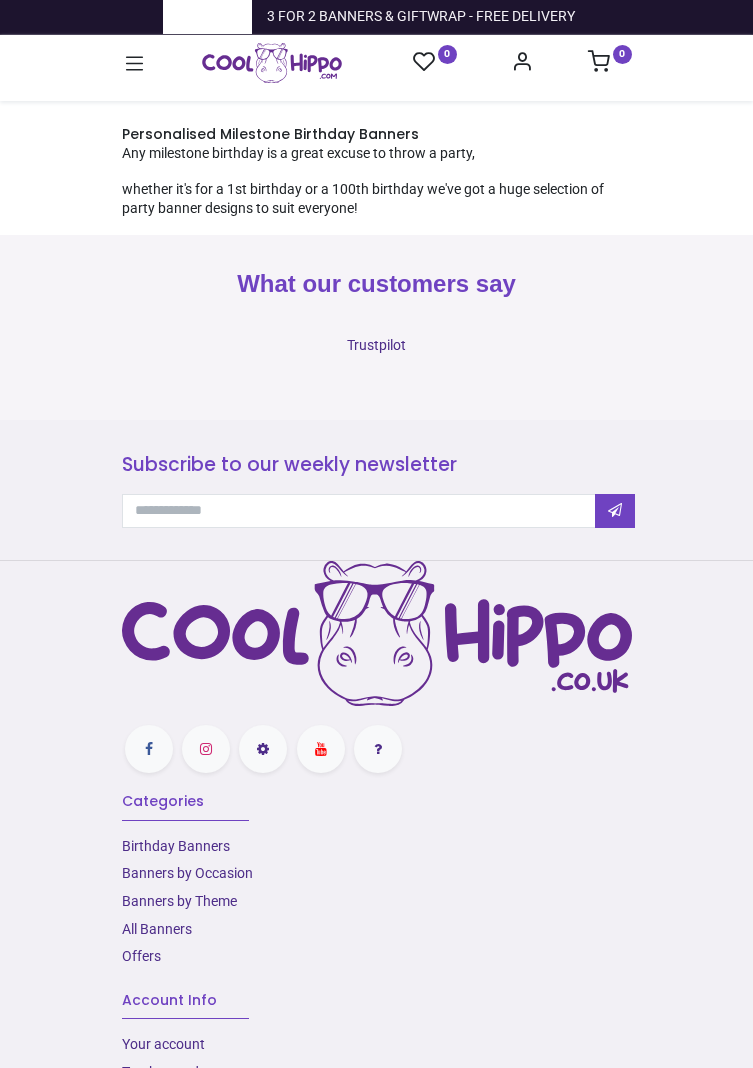 scroll, scrollTop: 0, scrollLeft: 0, axis: both 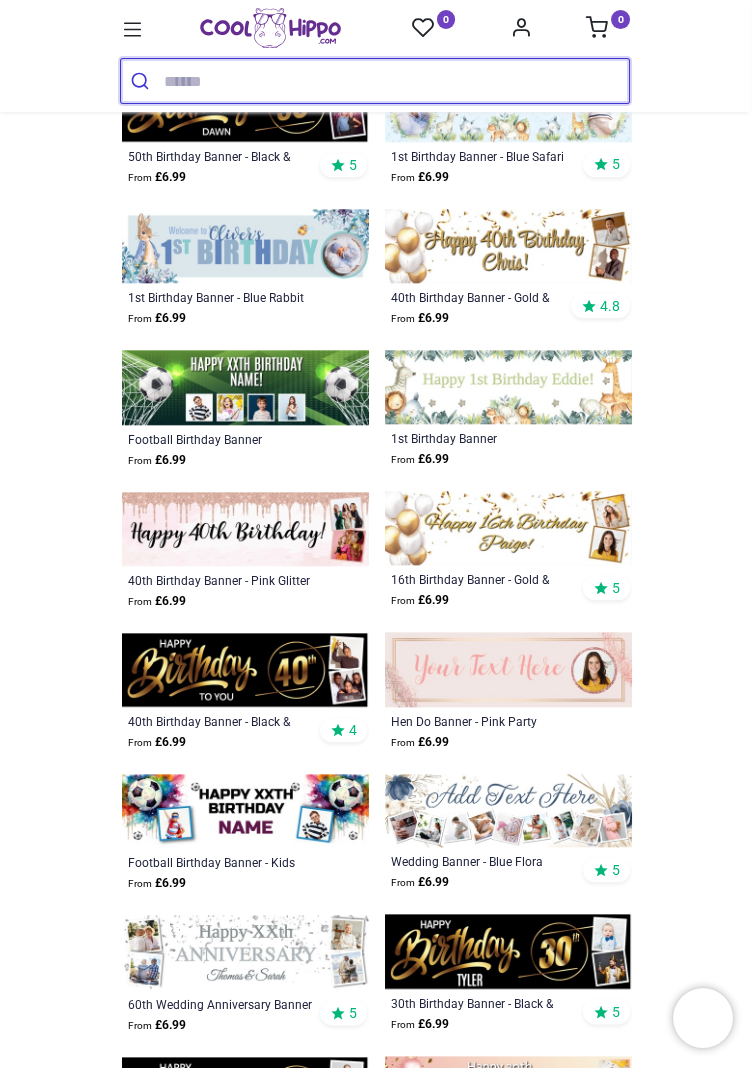click at bounding box center [396, 81] 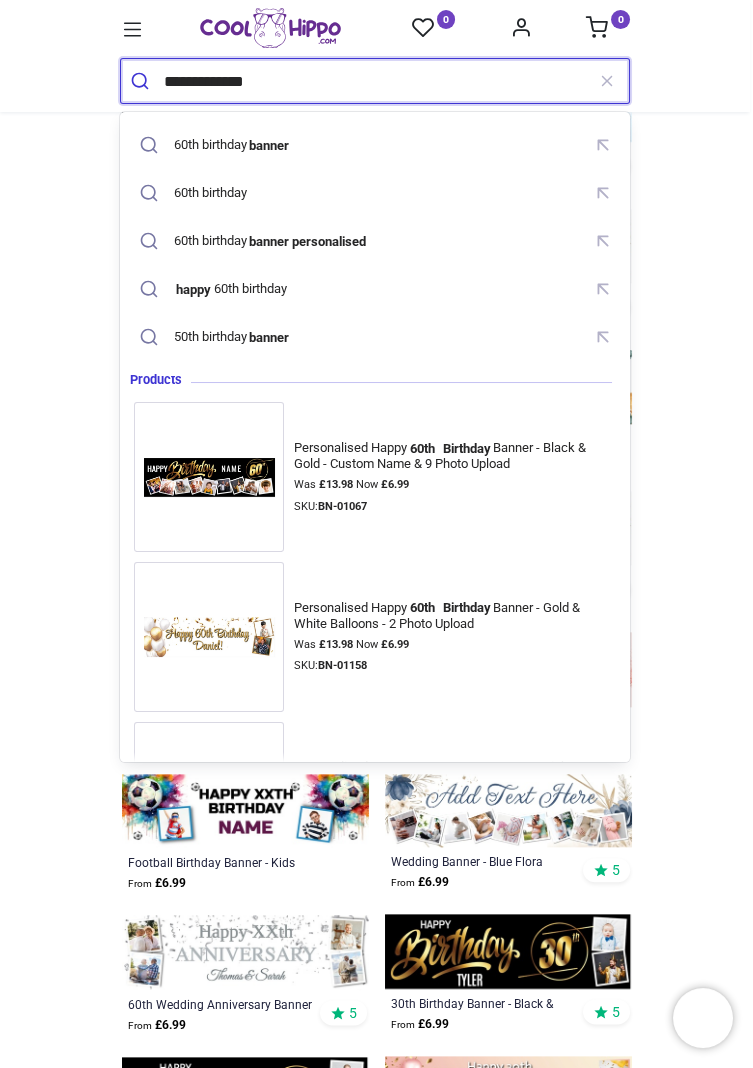 type on "**********" 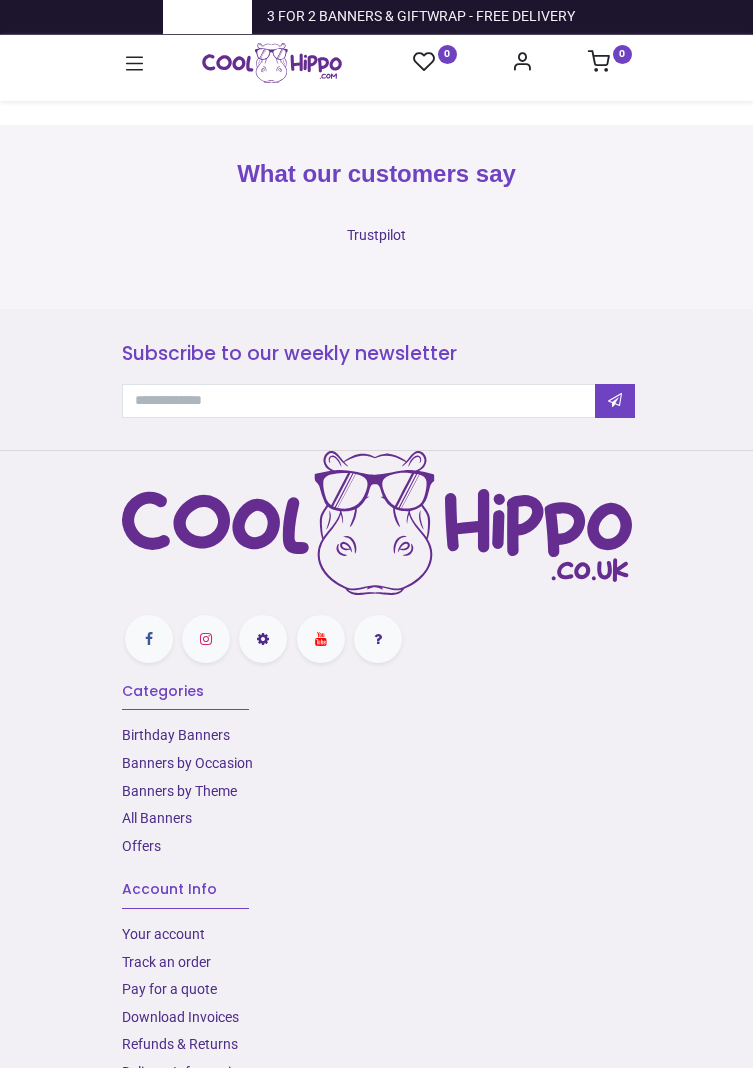 scroll, scrollTop: 0, scrollLeft: 0, axis: both 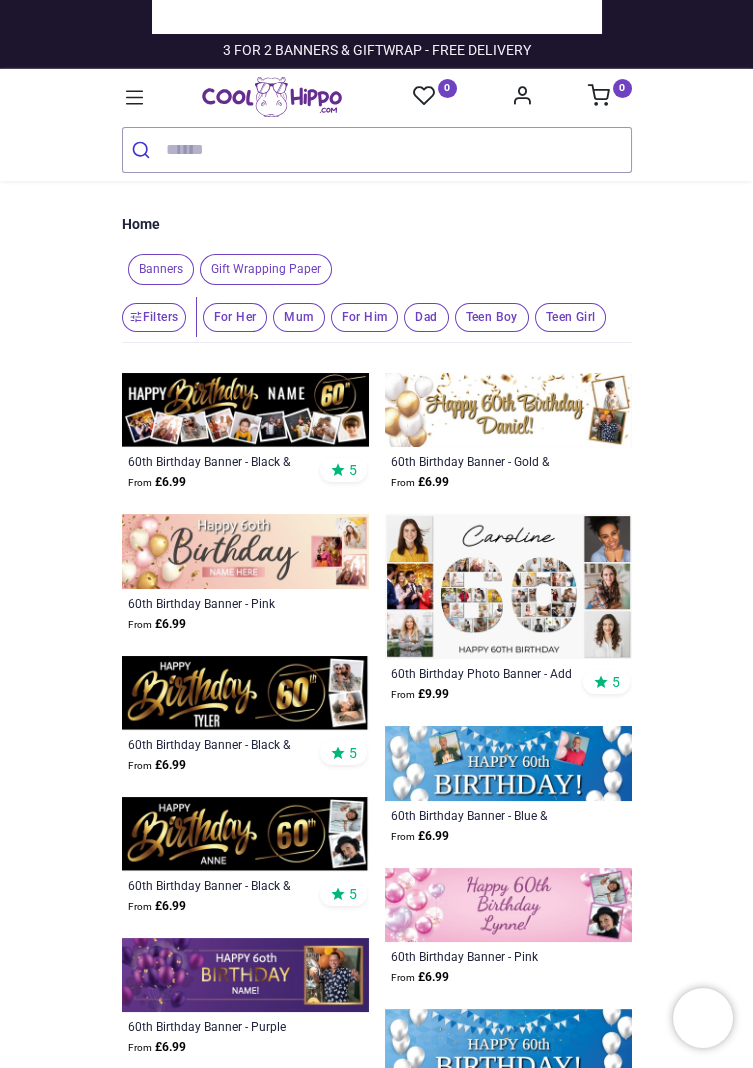 click at bounding box center (245, 410) 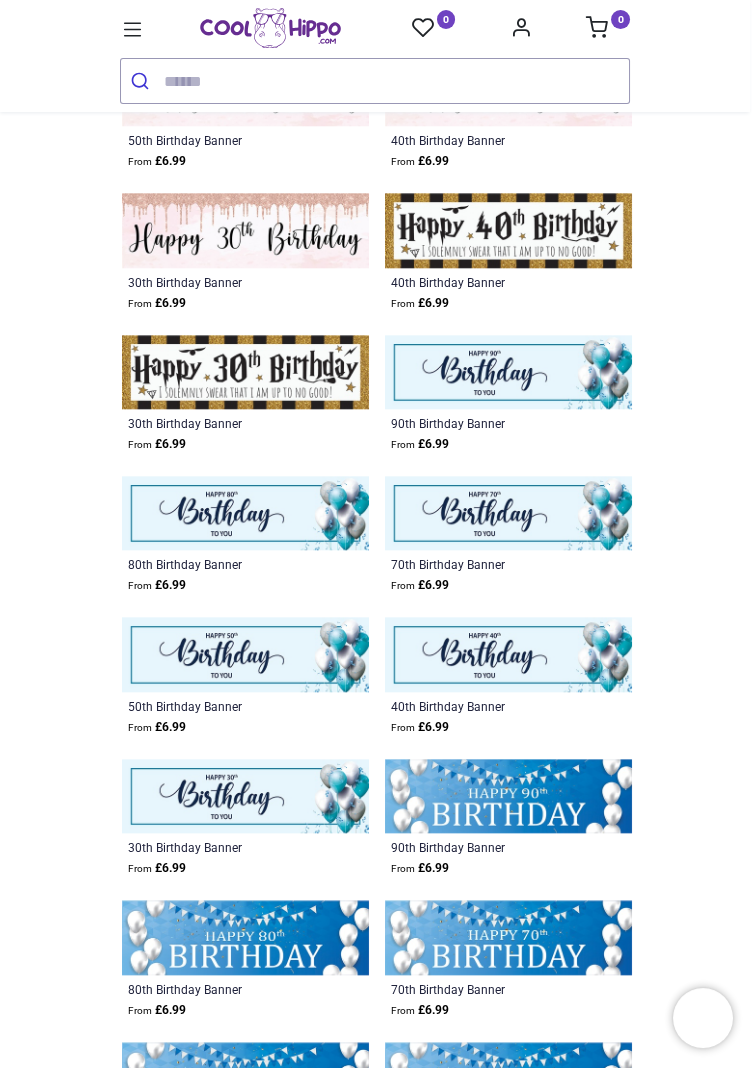 scroll, scrollTop: 5803, scrollLeft: 0, axis: vertical 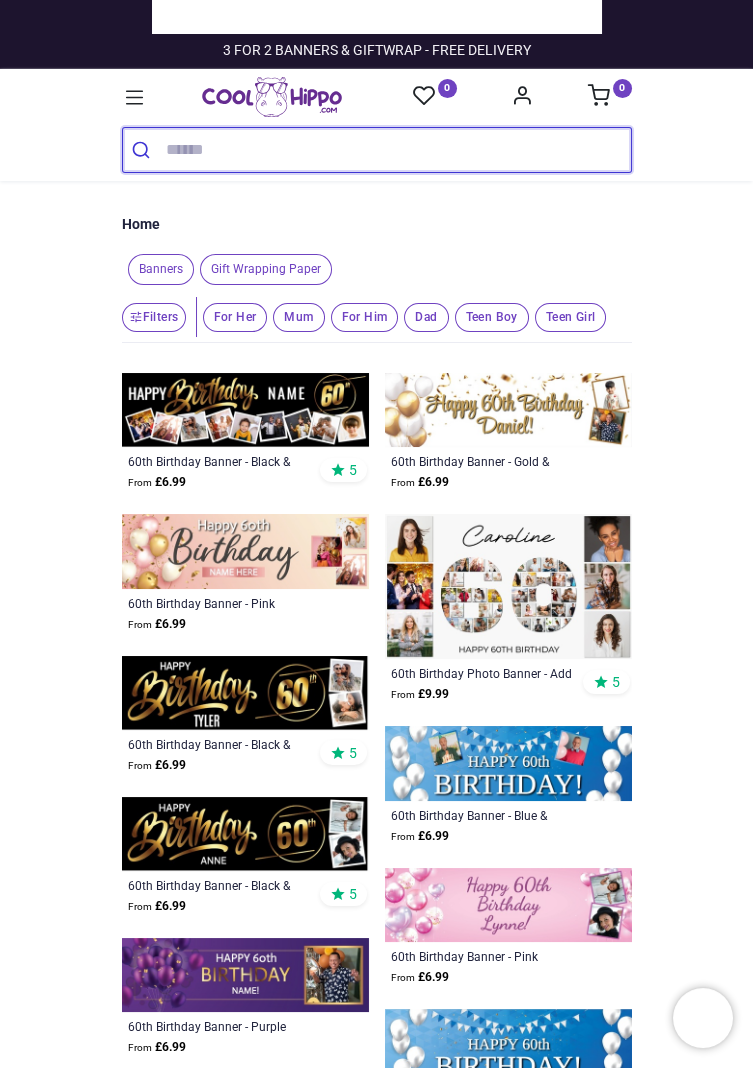 click at bounding box center [398, 150] 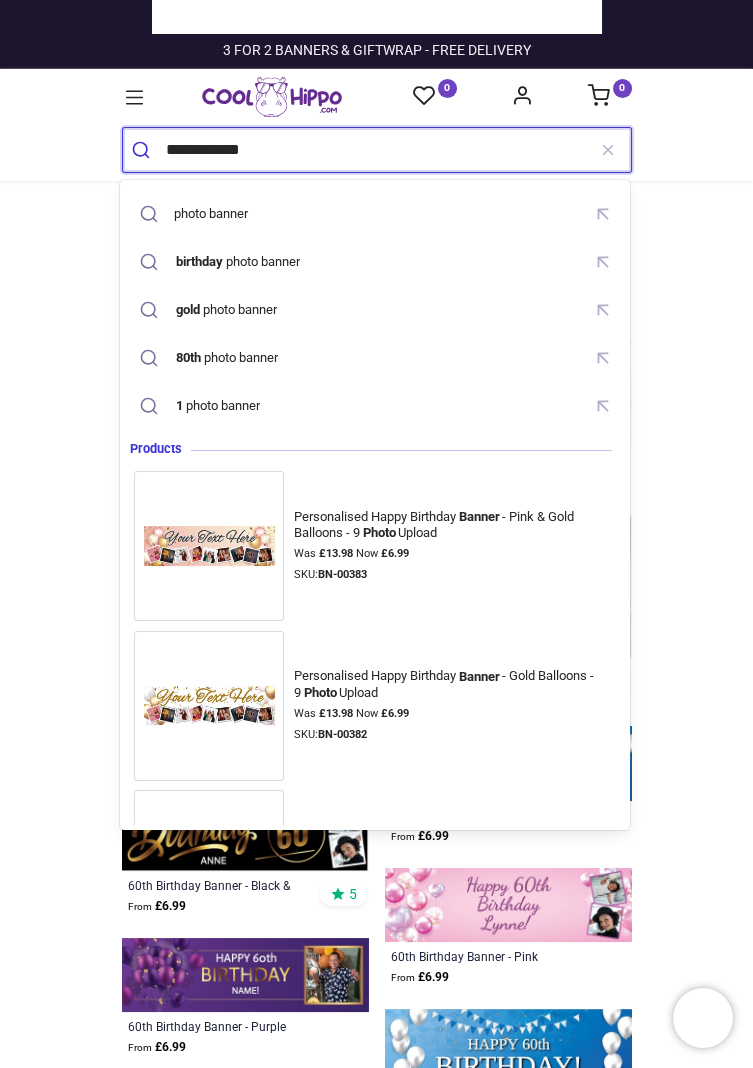 type on "**********" 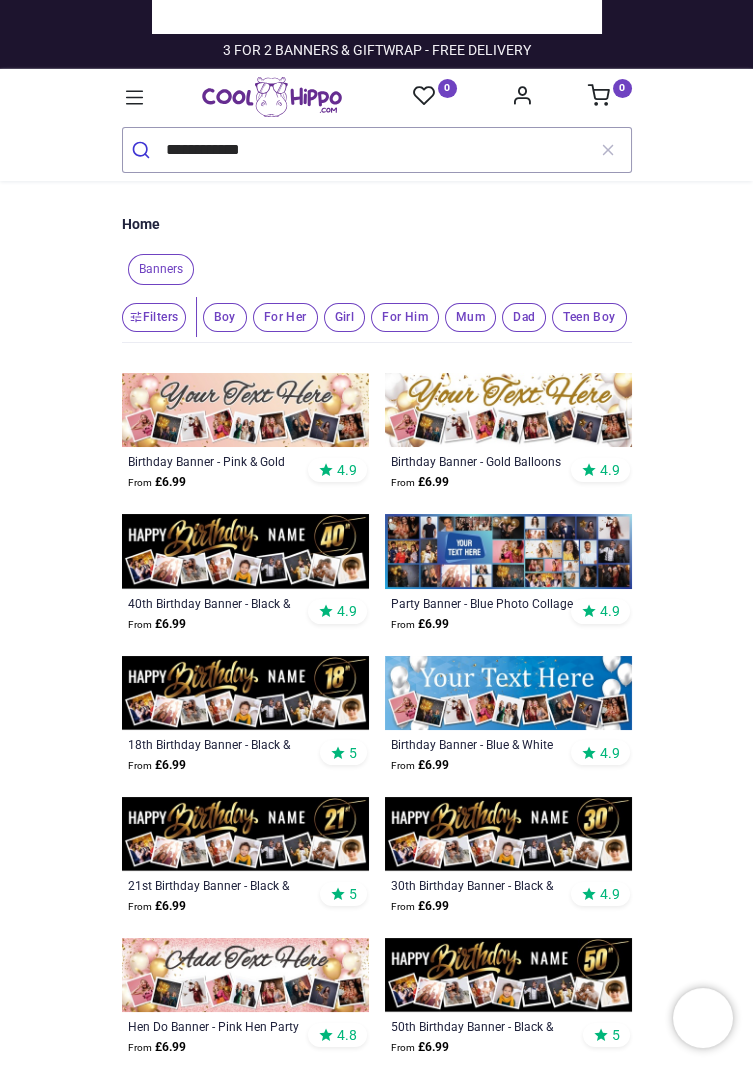 click at bounding box center (245, 410) 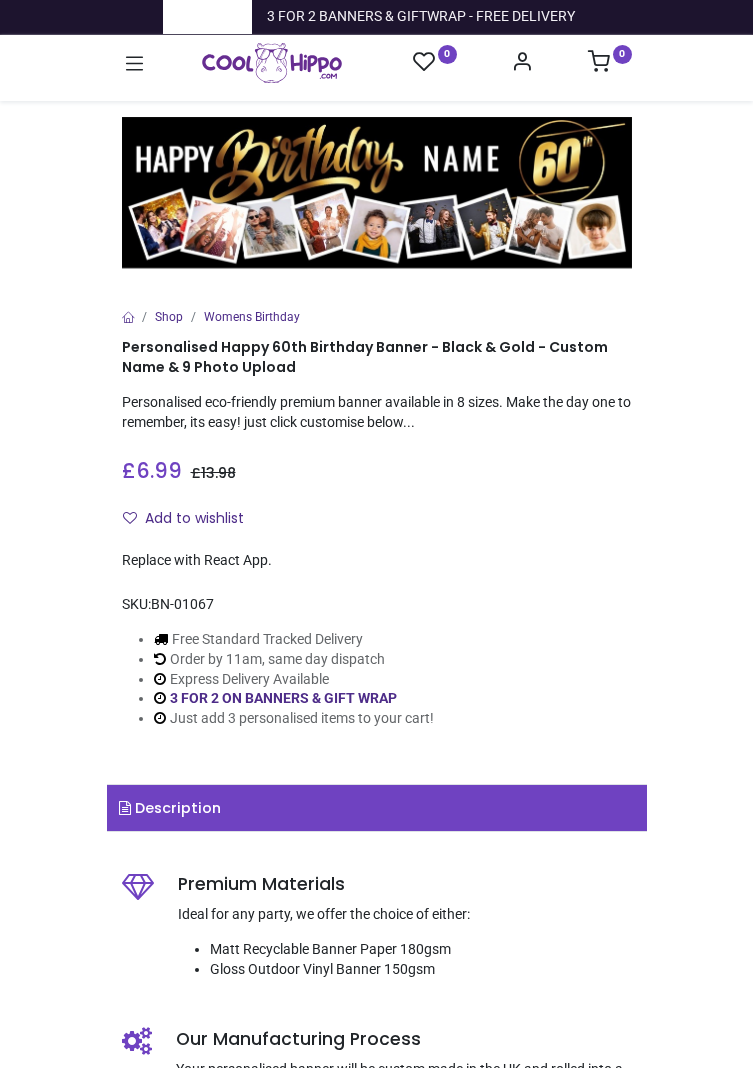 scroll, scrollTop: 0, scrollLeft: 0, axis: both 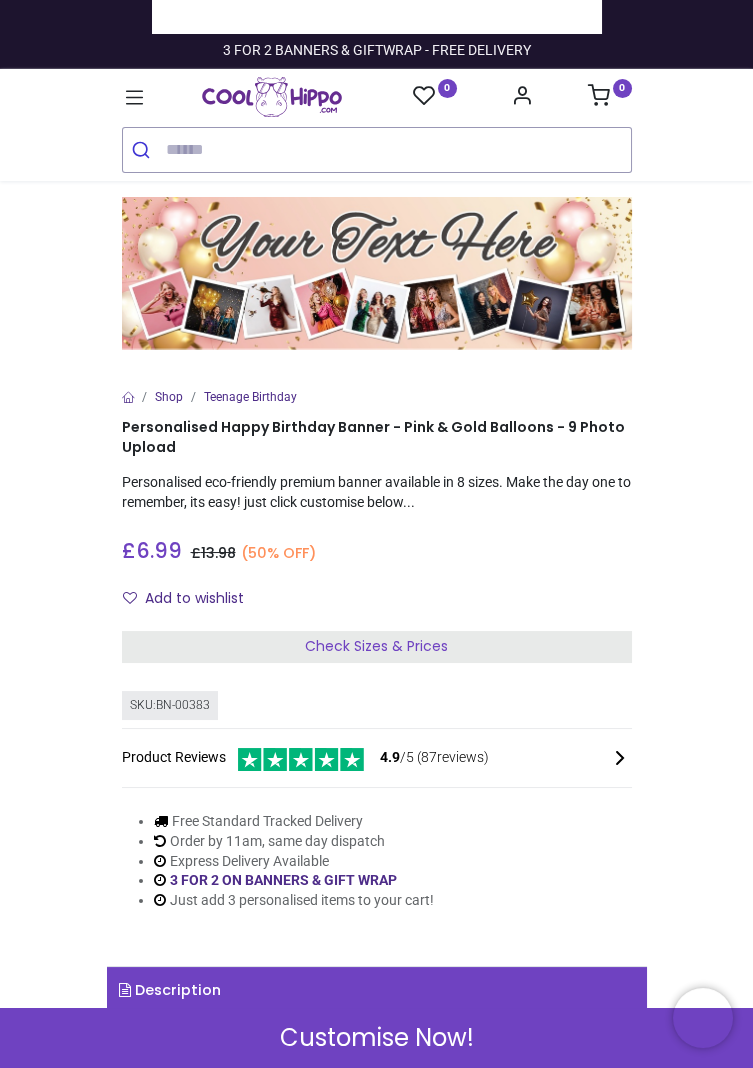 click at bounding box center [377, 273] 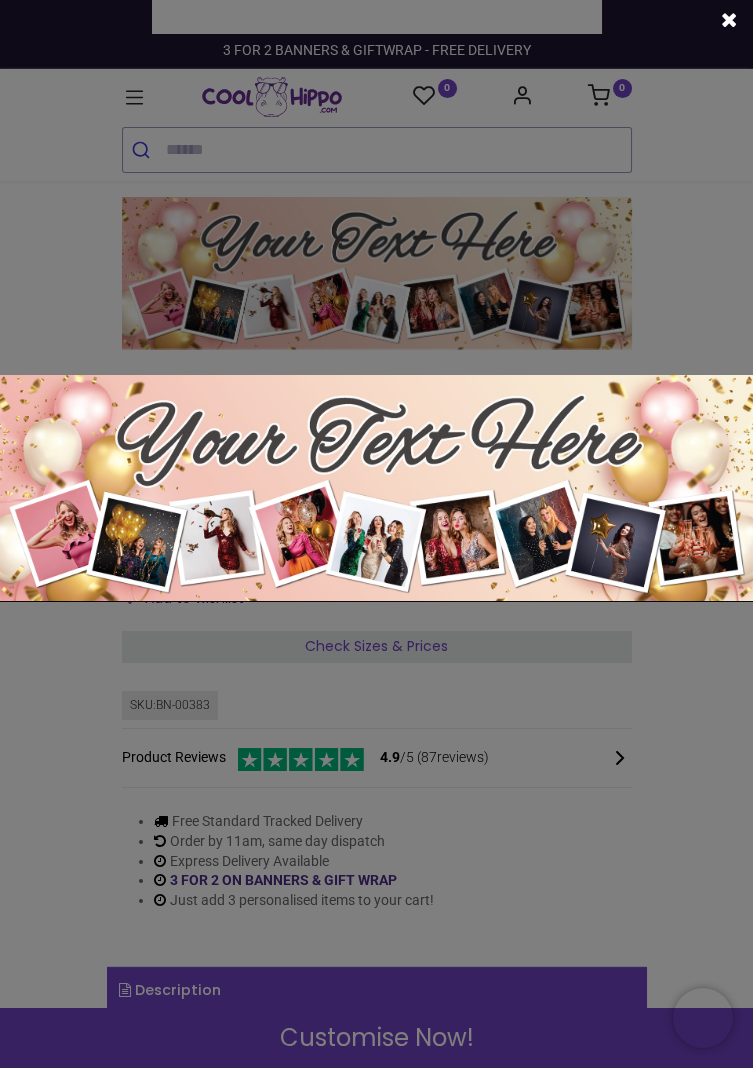 click at bounding box center (376, 488) 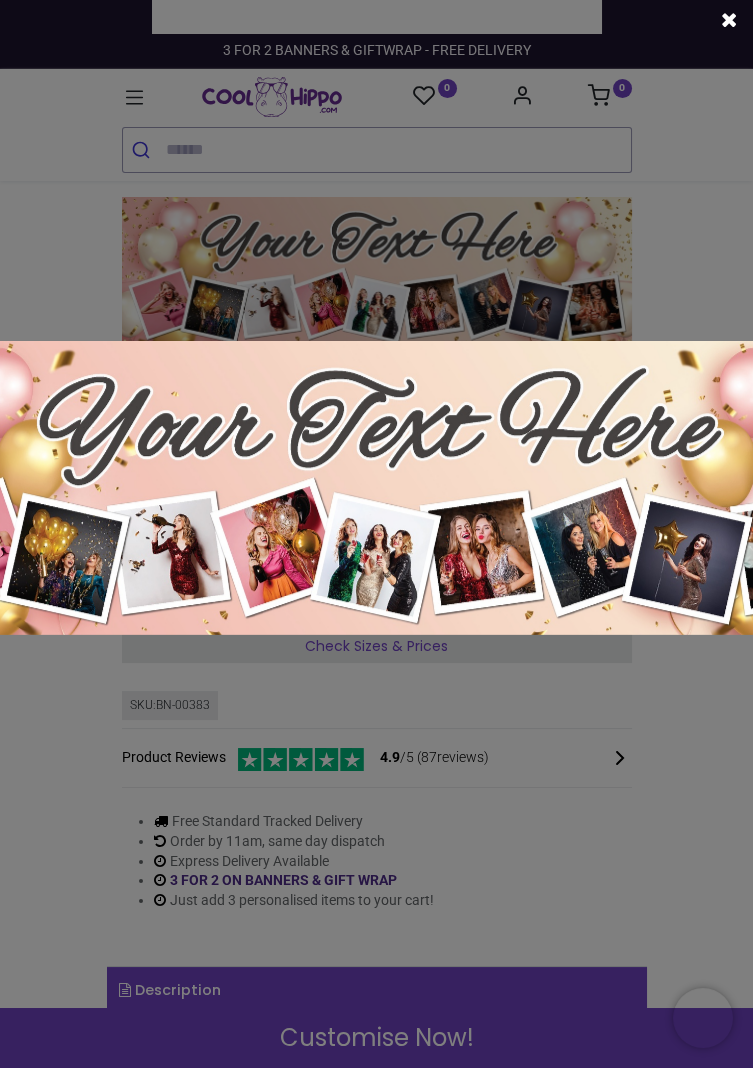 click at bounding box center (376, 534) 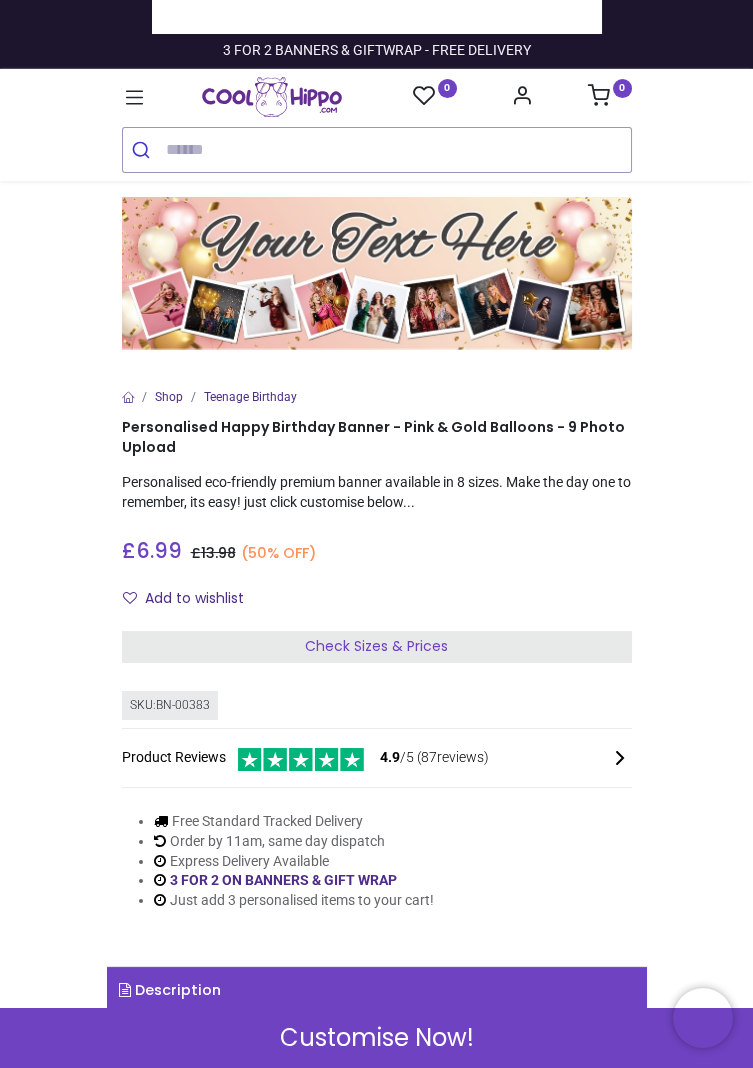 click on "Check Sizes & Prices" at bounding box center (377, 647) 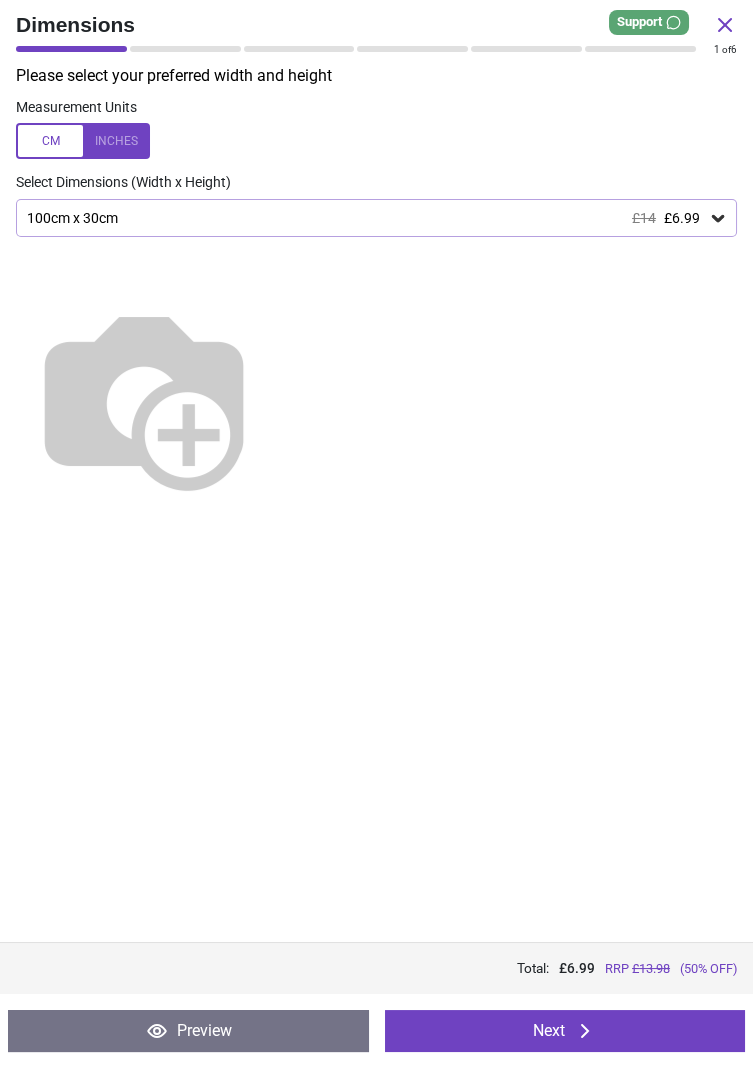 click at bounding box center [144, 397] 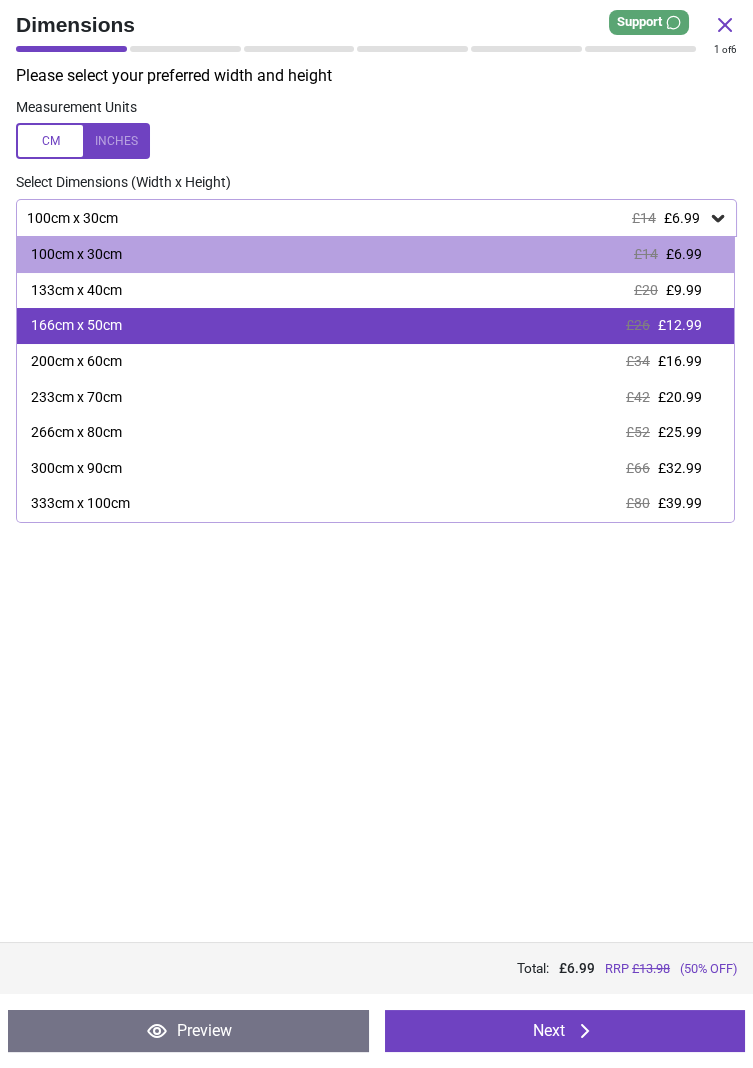 click on "£12.99" at bounding box center [680, 325] 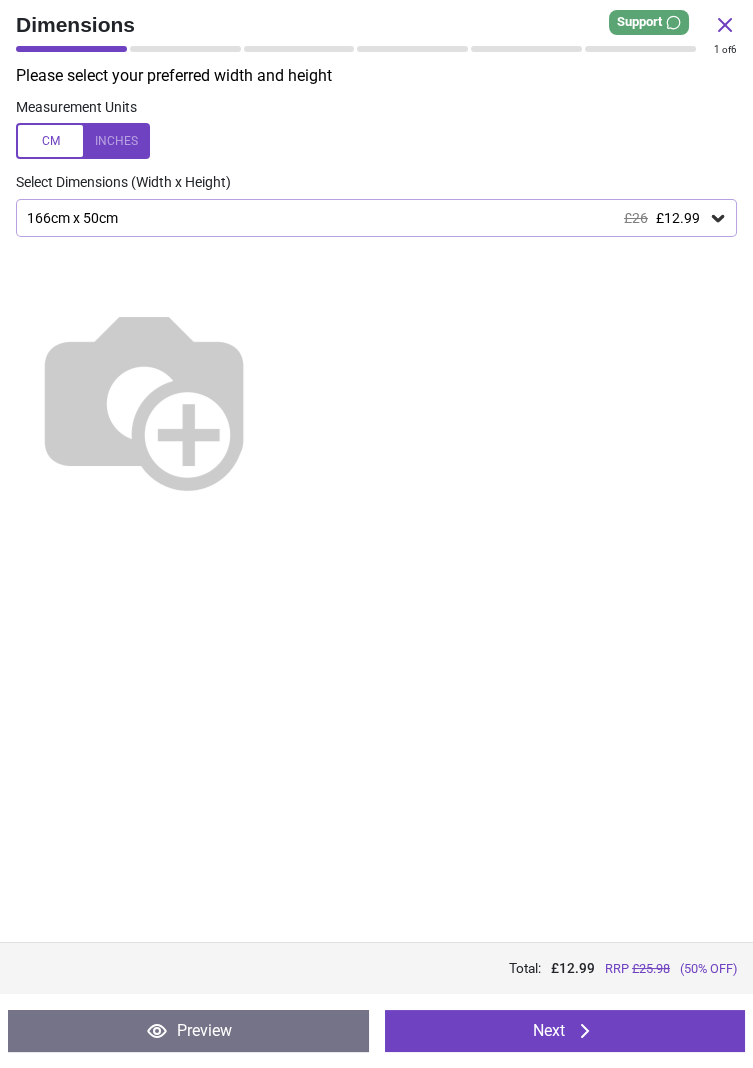 click on "Next" at bounding box center (565, 1031) 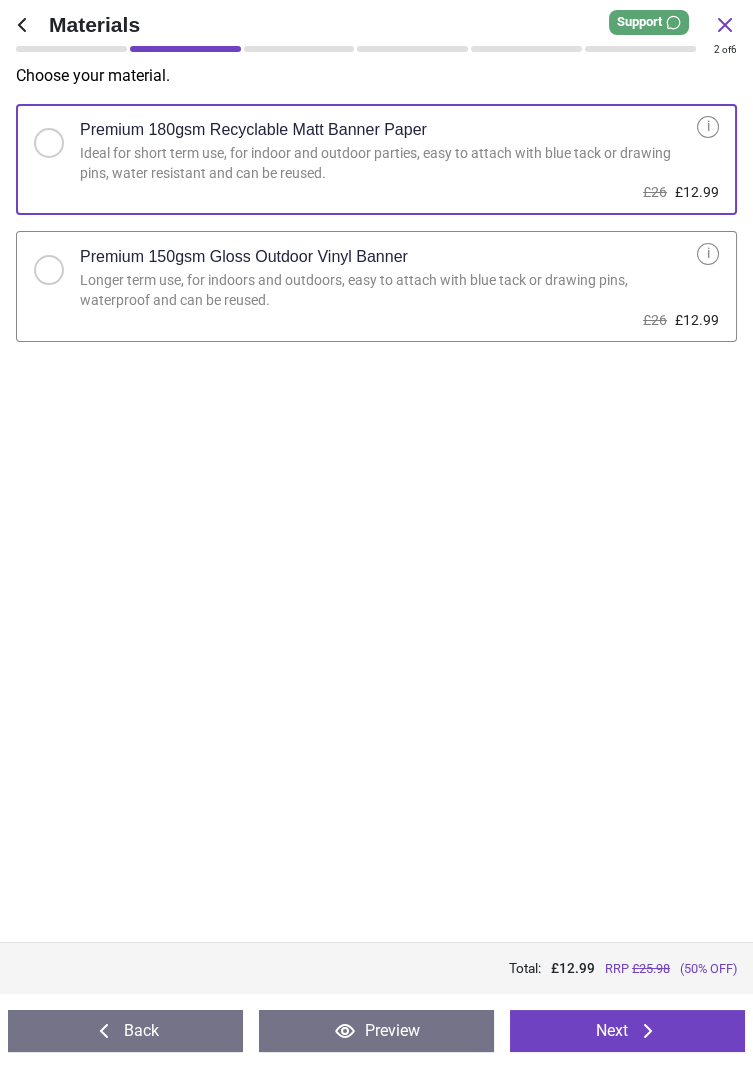 click on "Preview" at bounding box center [376, 1031] 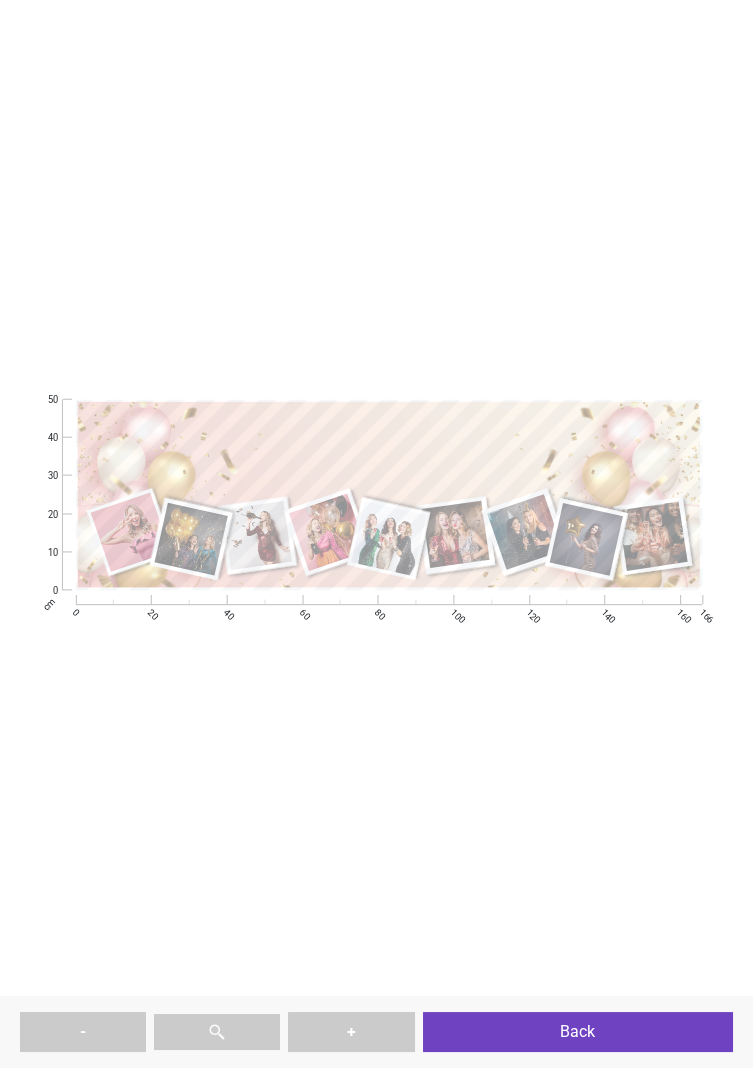 click on "-" at bounding box center [83, 1032] 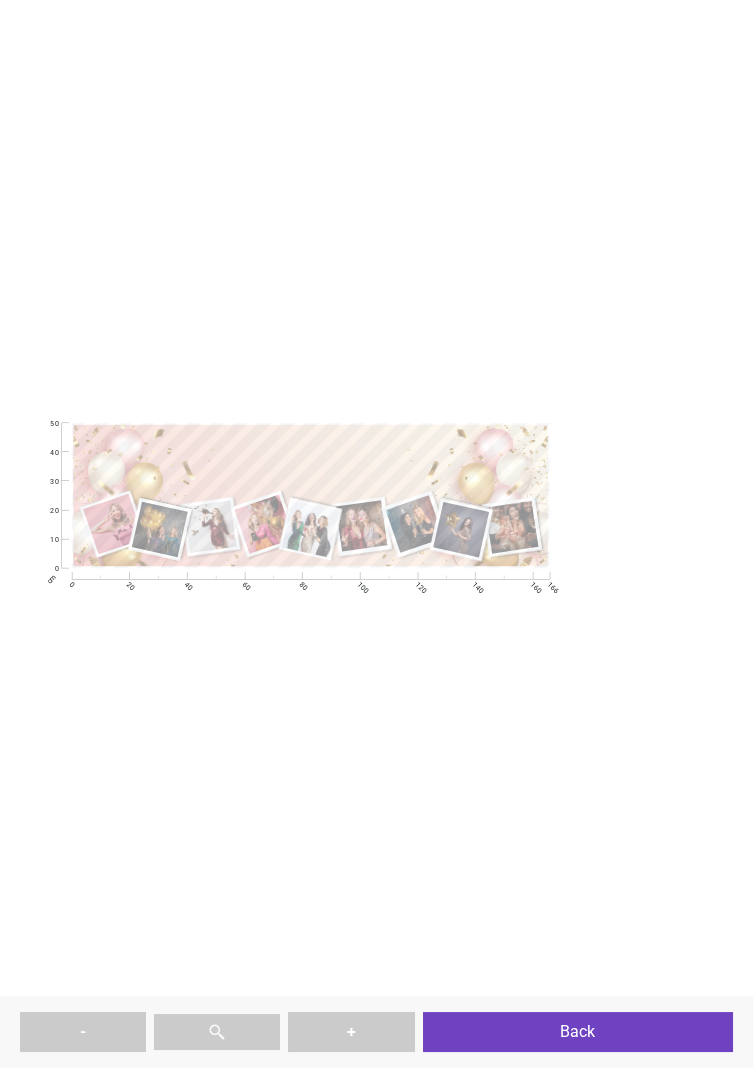 click on "Back" at bounding box center [578, 1032] 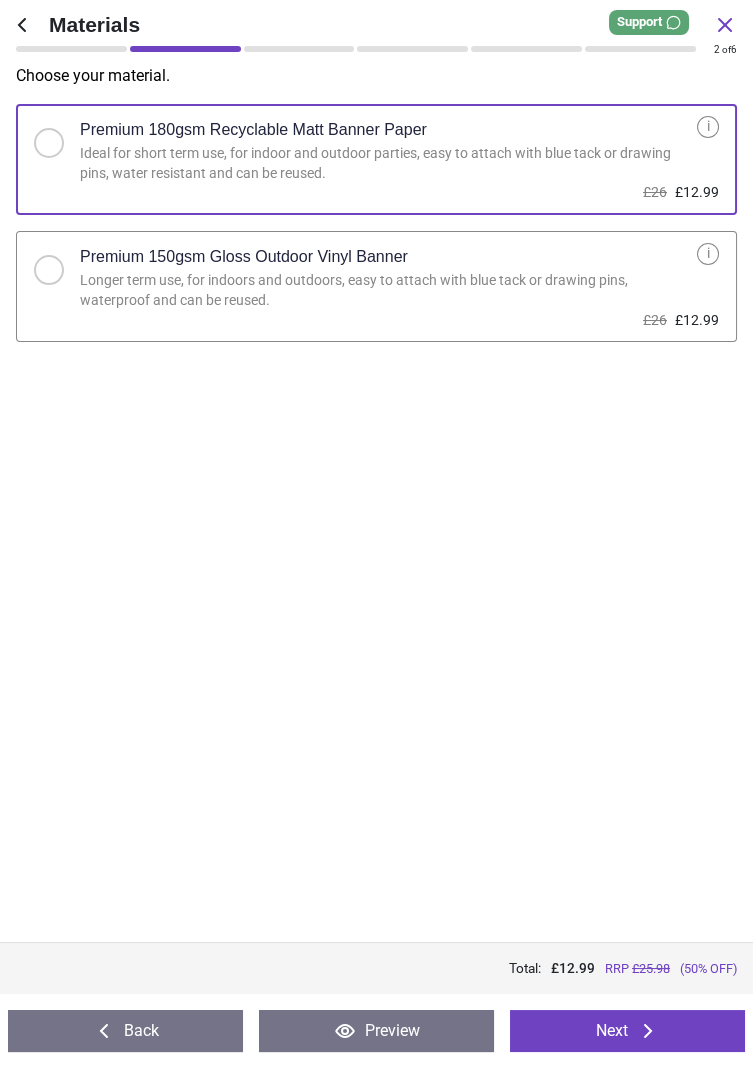 click on "Back" at bounding box center (125, 1031) 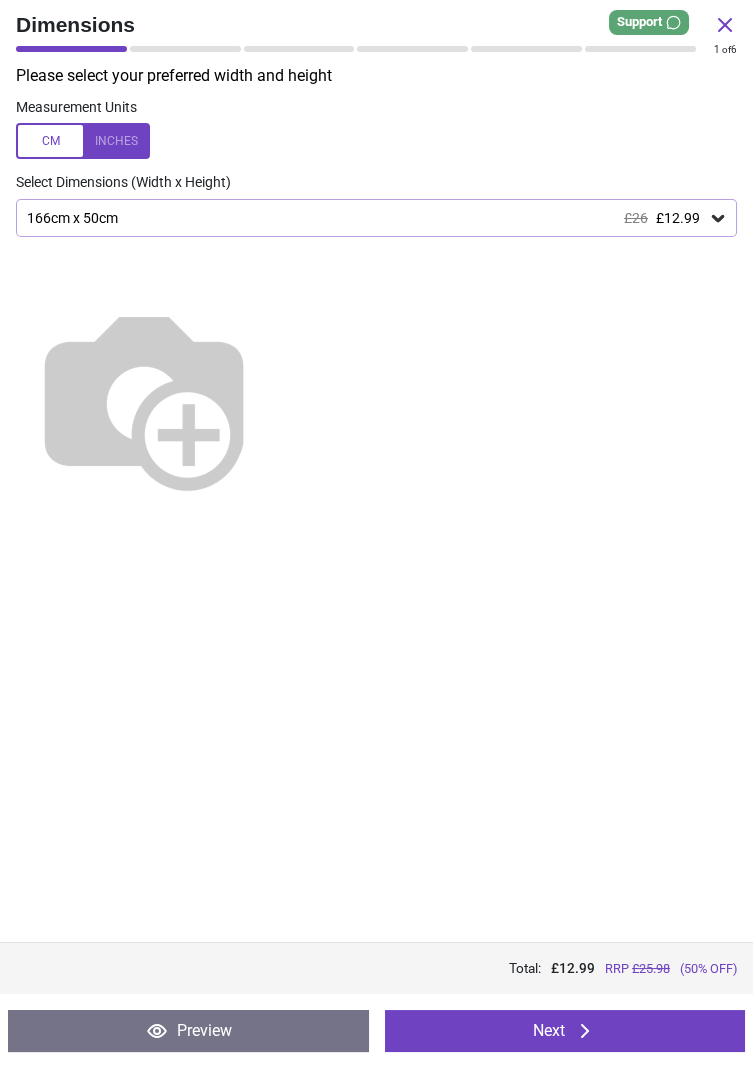 click on "Preview" at bounding box center [188, 1031] 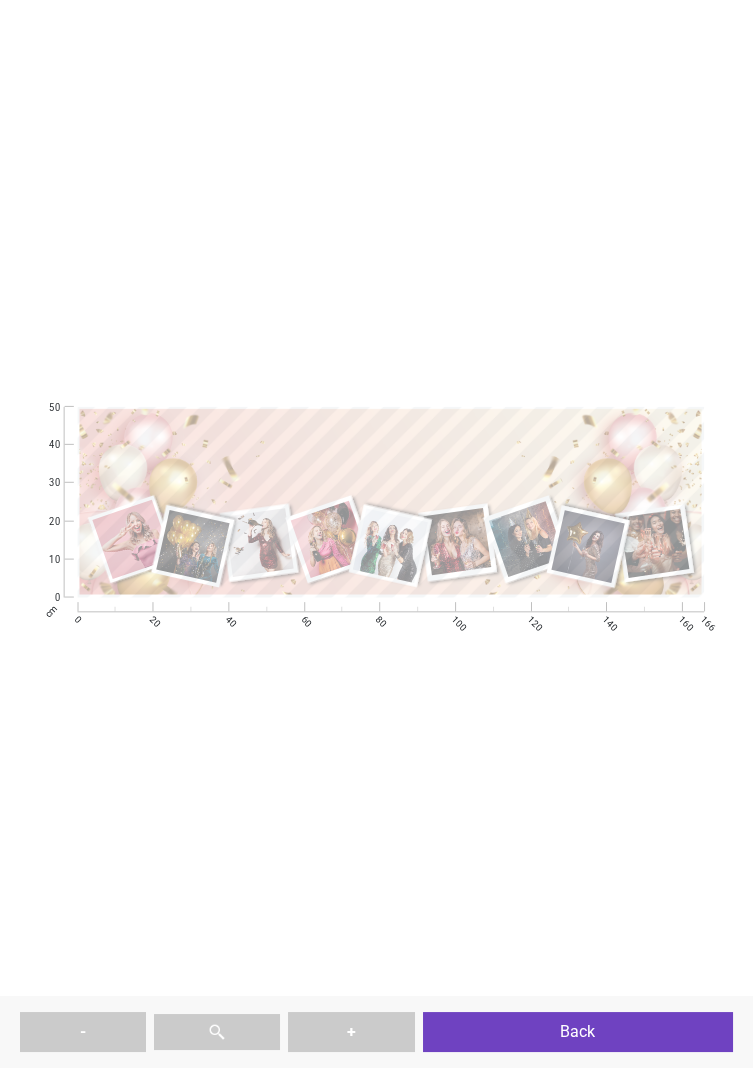 click on "-" at bounding box center [83, 1032] 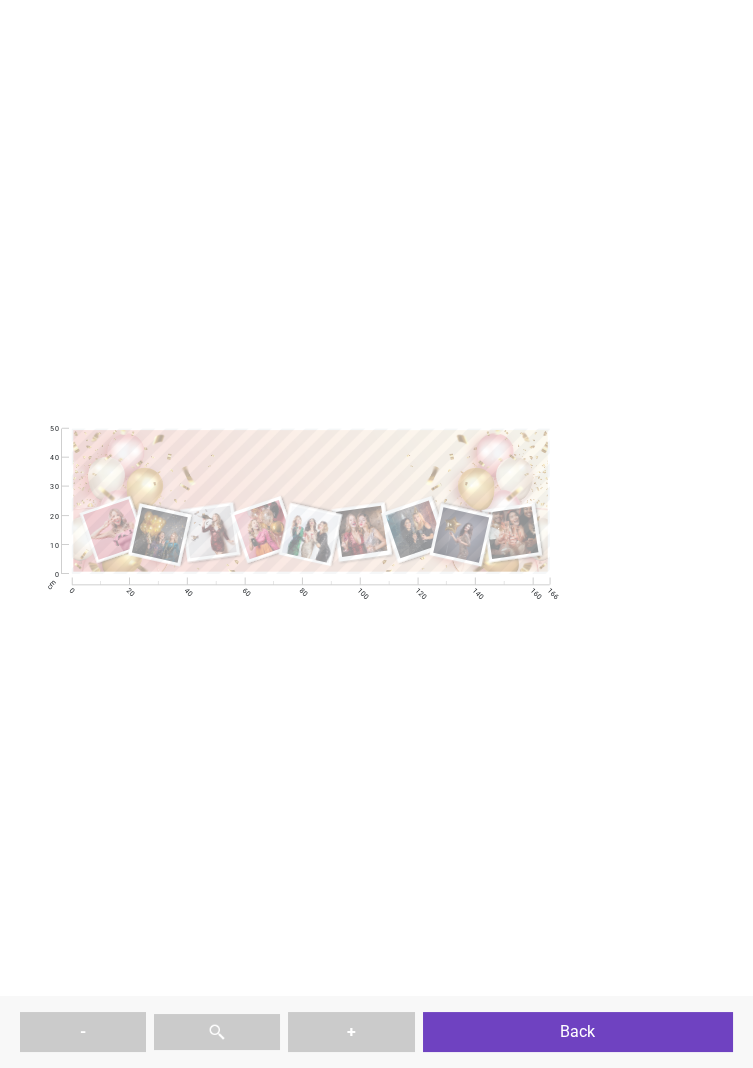 click on "Back" at bounding box center (578, 1032) 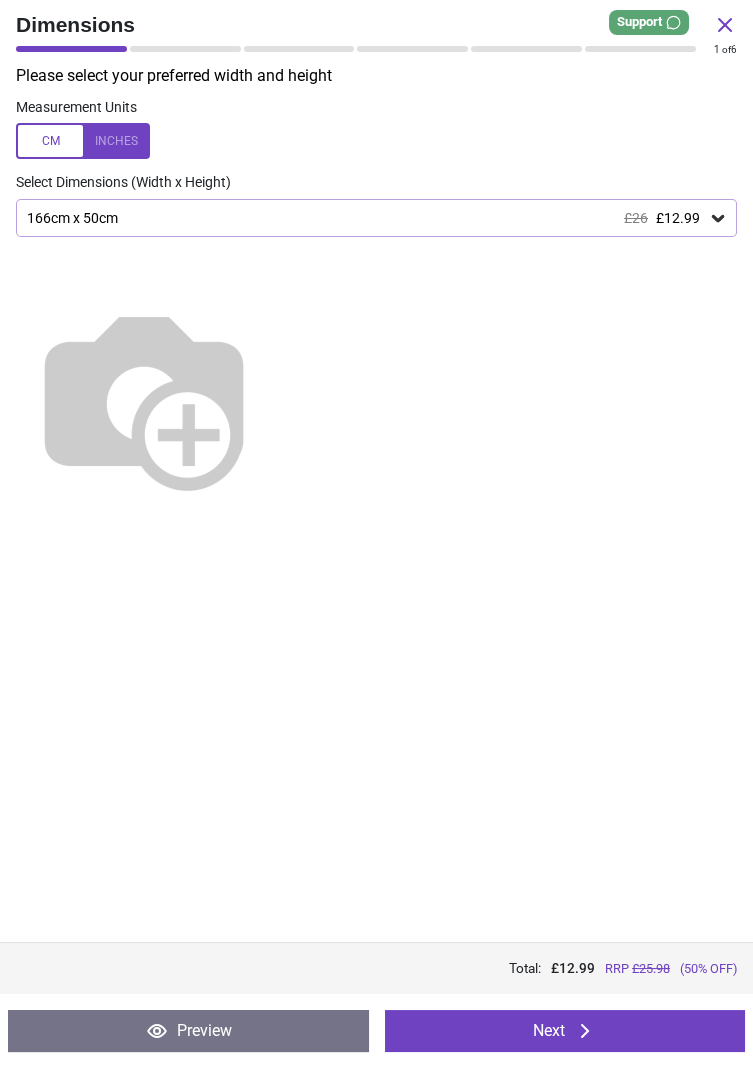 click on "Next" at bounding box center [565, 1031] 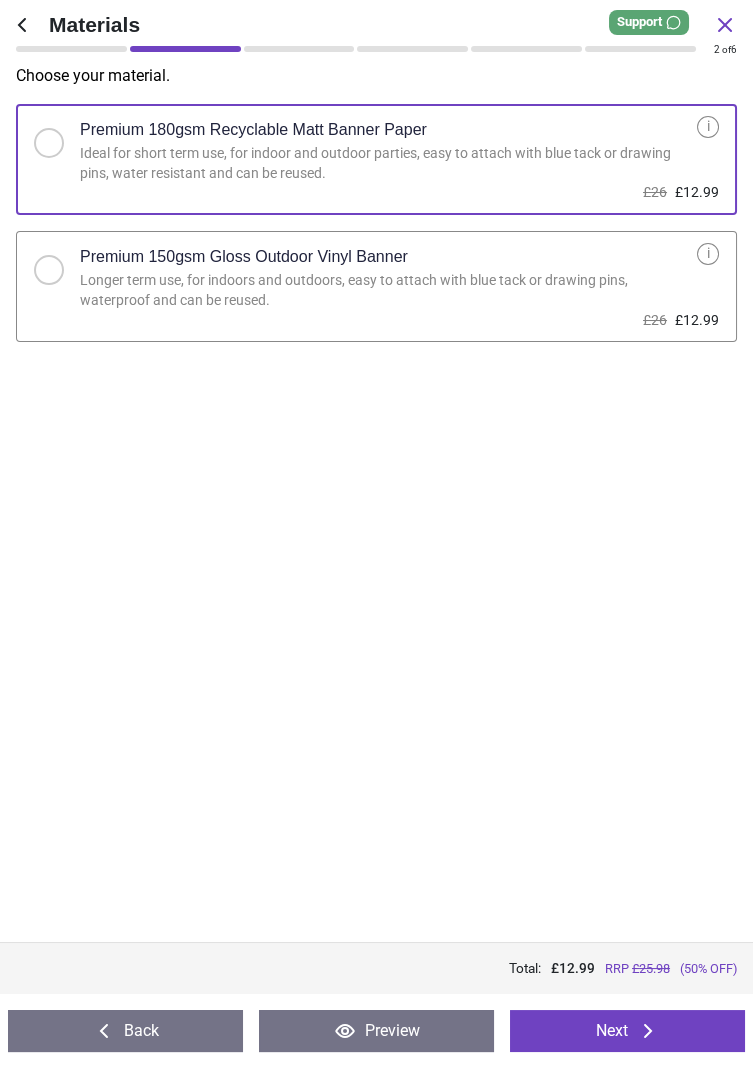 click on "Next" at bounding box center (627, 1031) 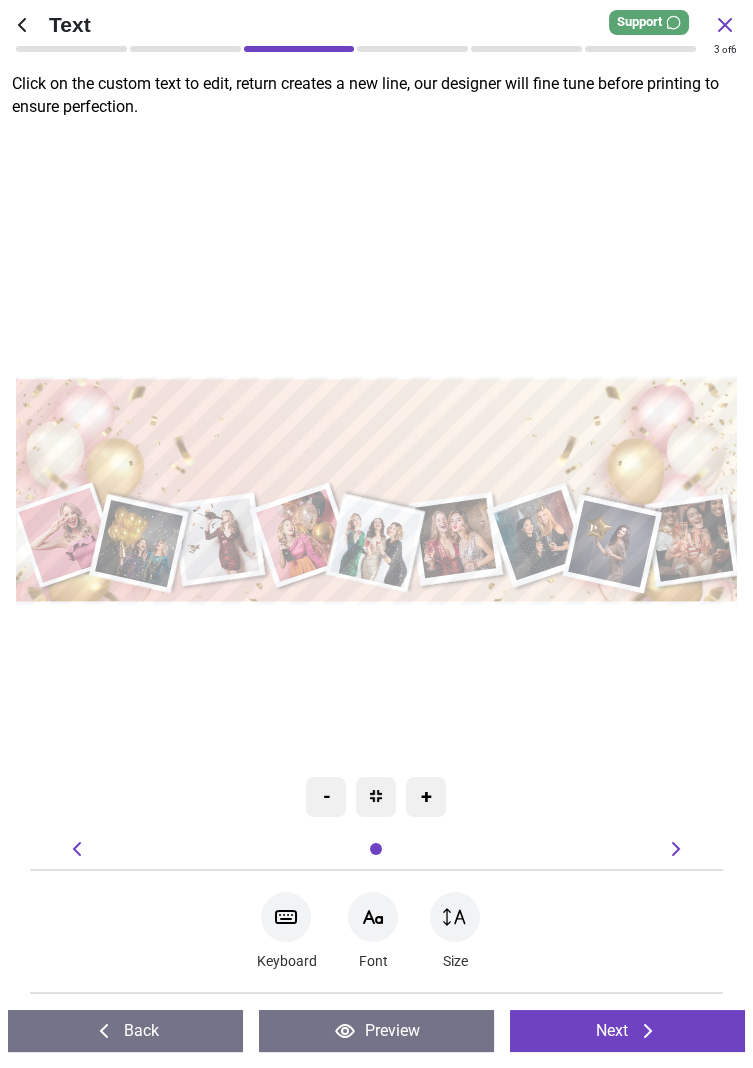 click on "+" at bounding box center [426, 797] 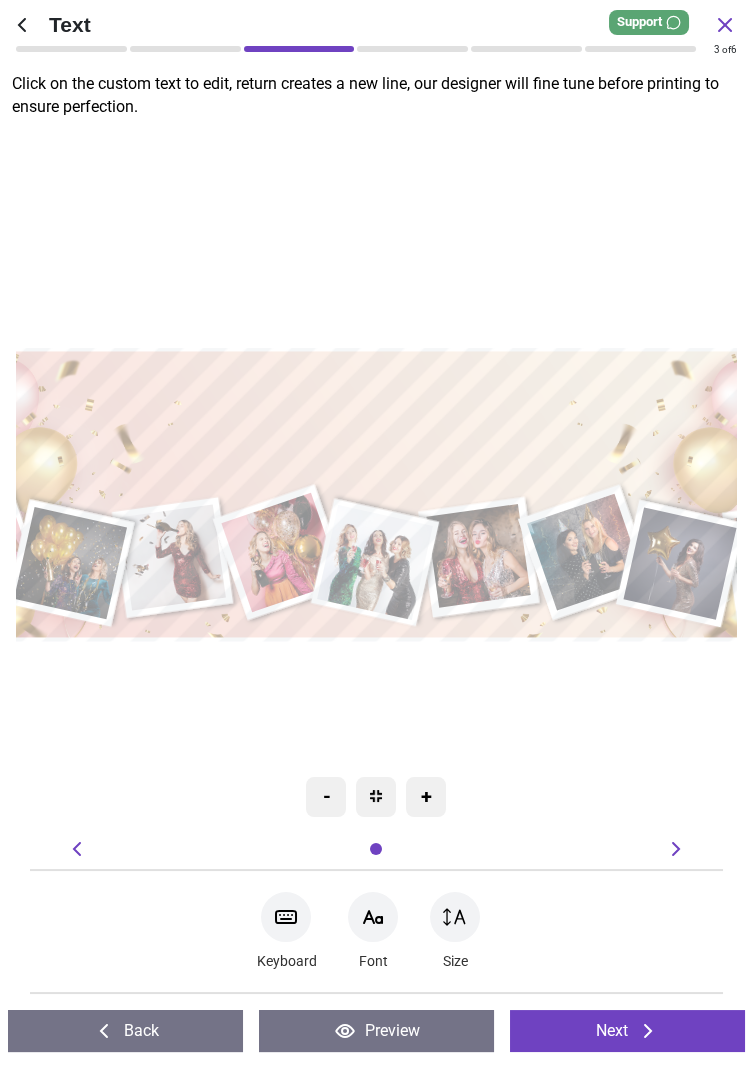 click at bounding box center (376, 435) 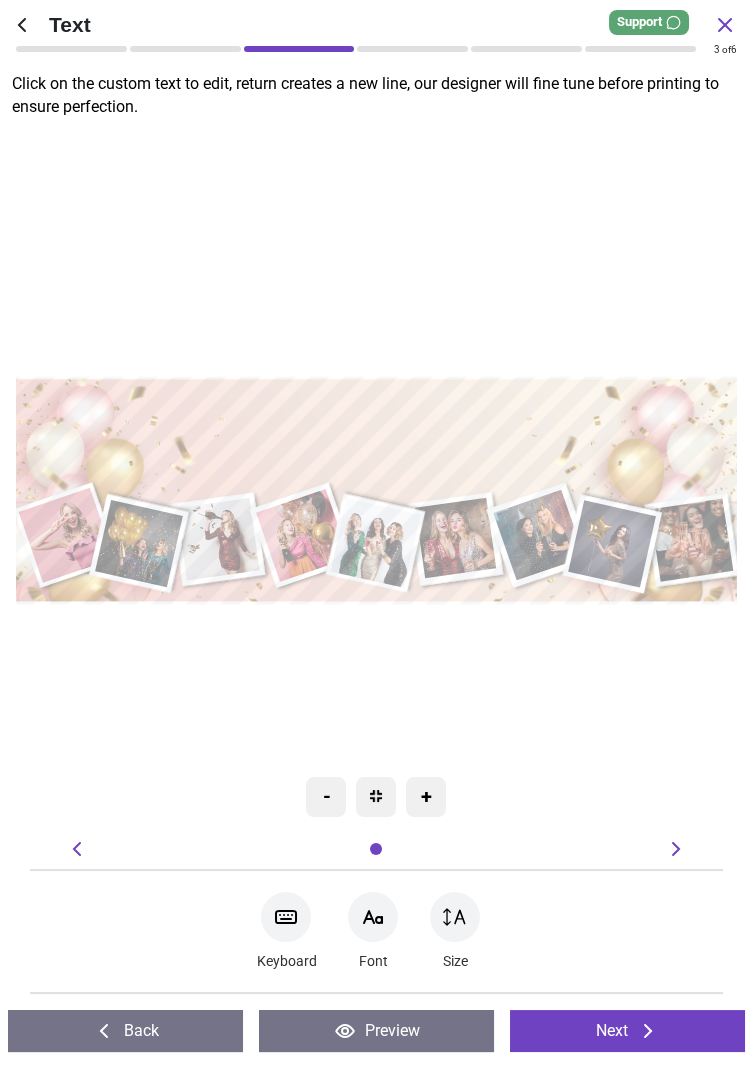 type on "*" 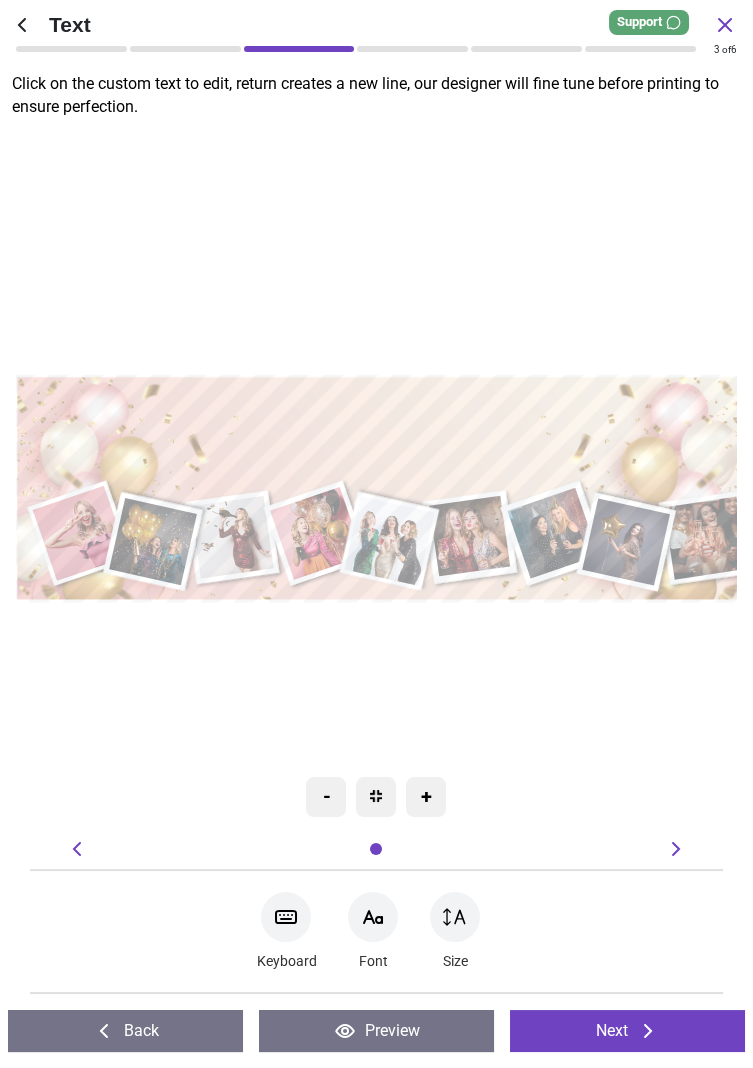 type on "**********" 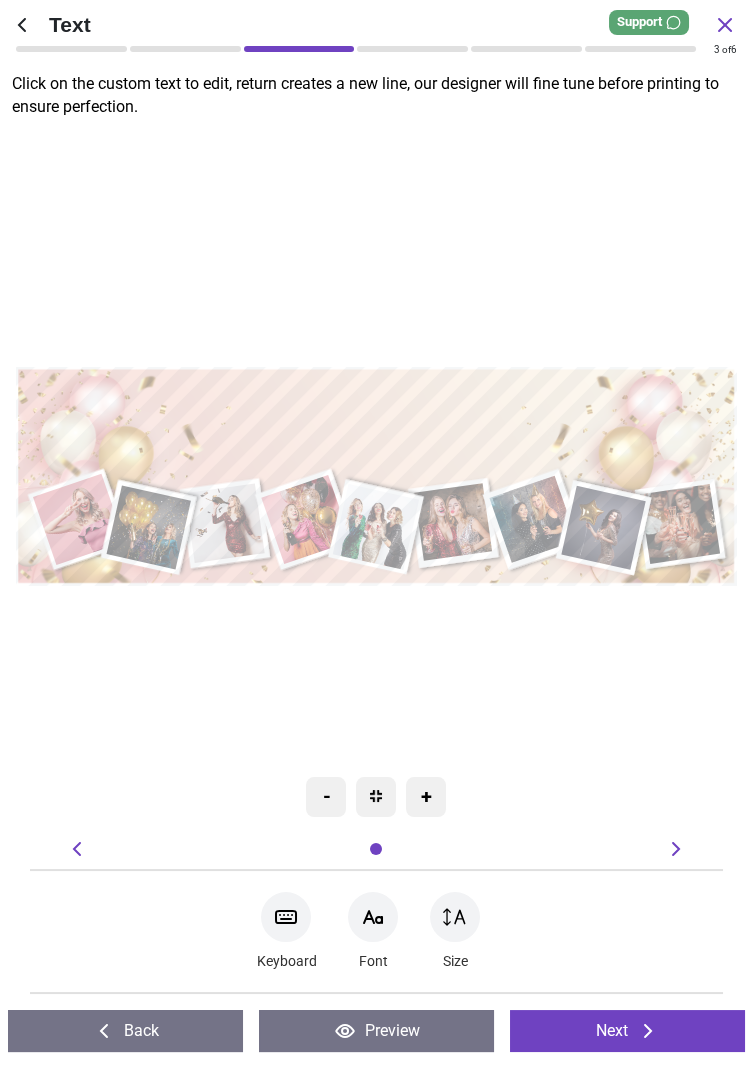click on "Next" at bounding box center [627, 1031] 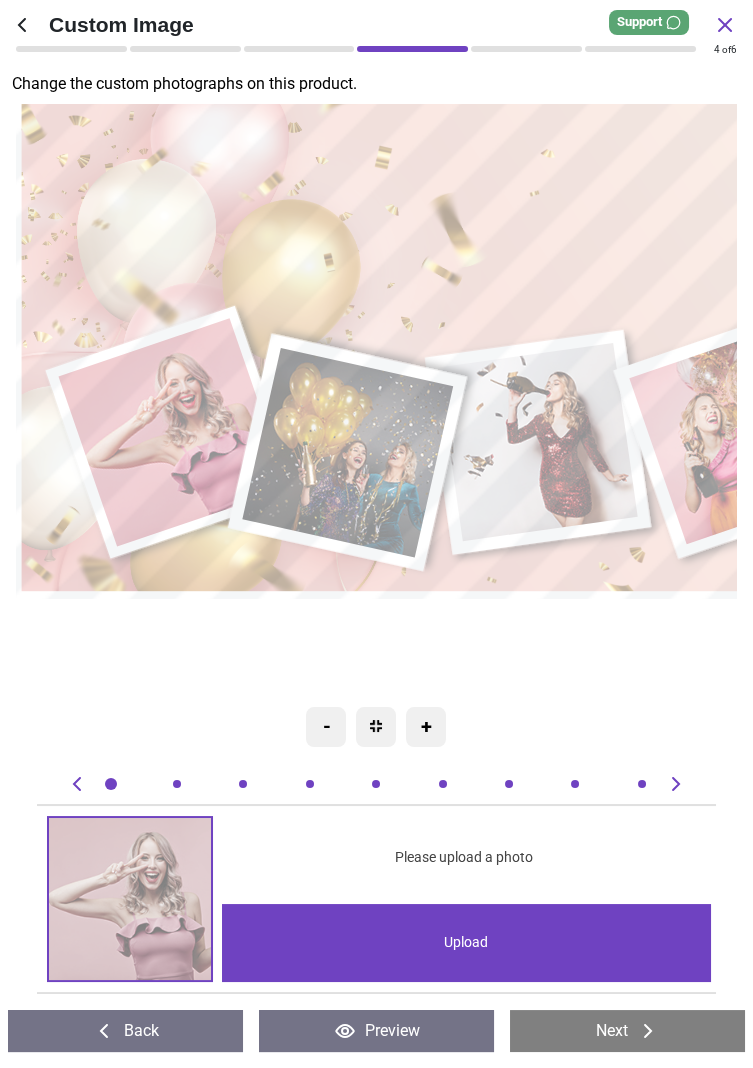 click 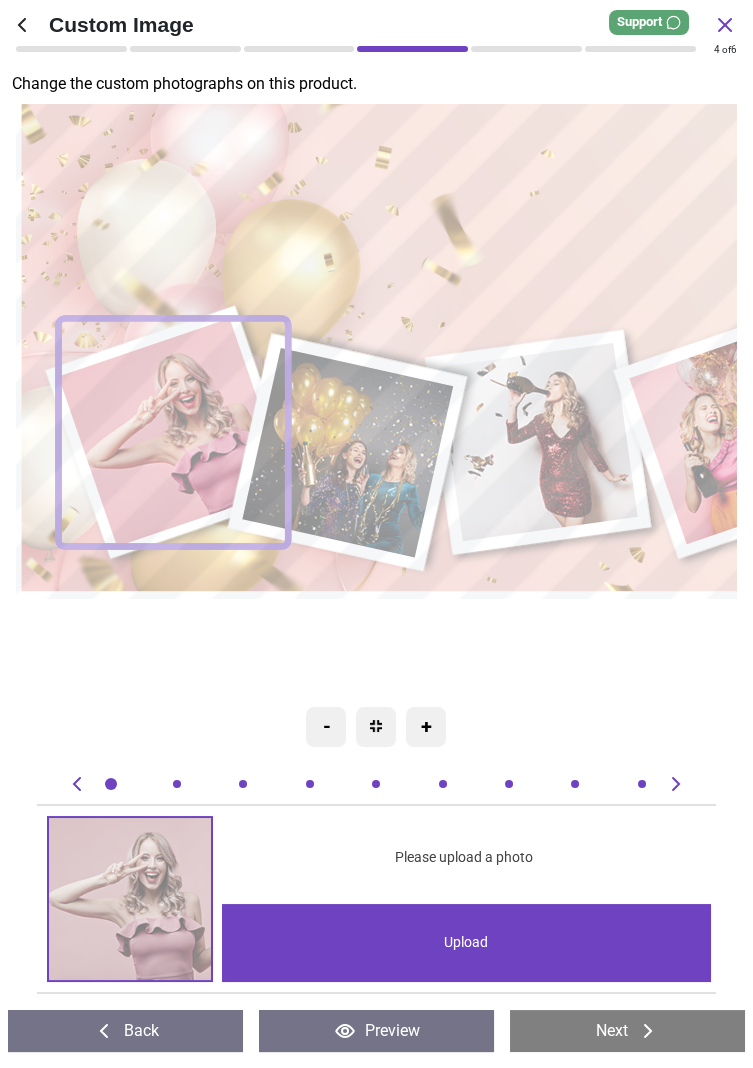 click on "Upload" at bounding box center [466, 943] 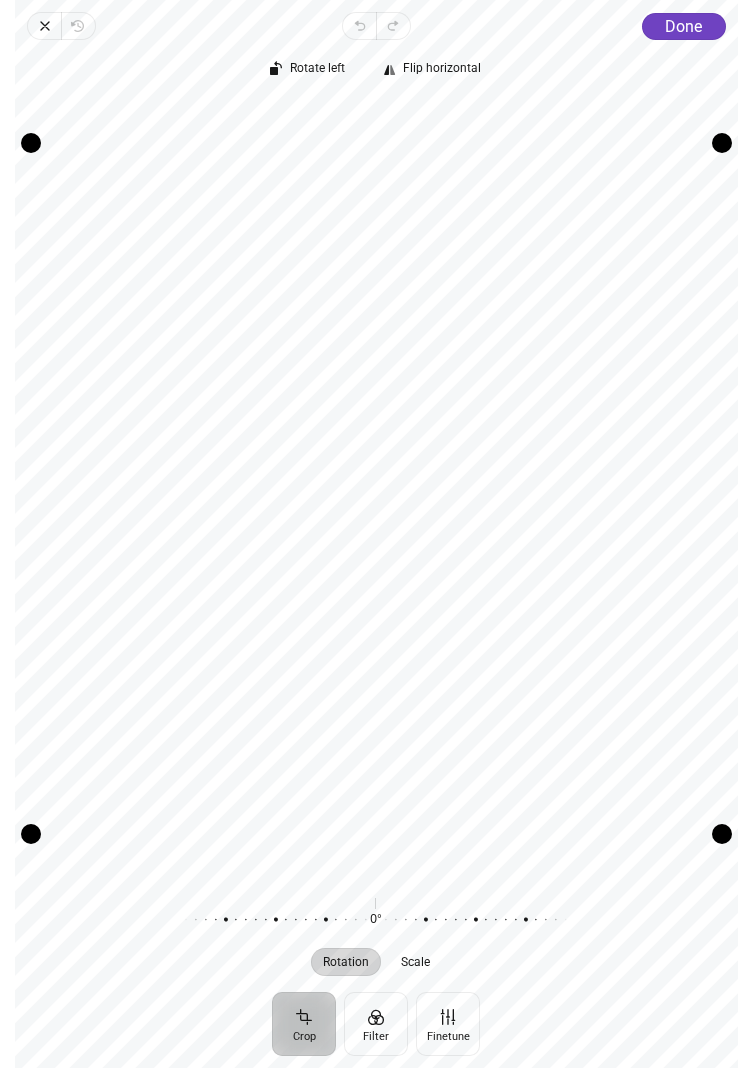 scroll, scrollTop: 0, scrollLeft: 0, axis: both 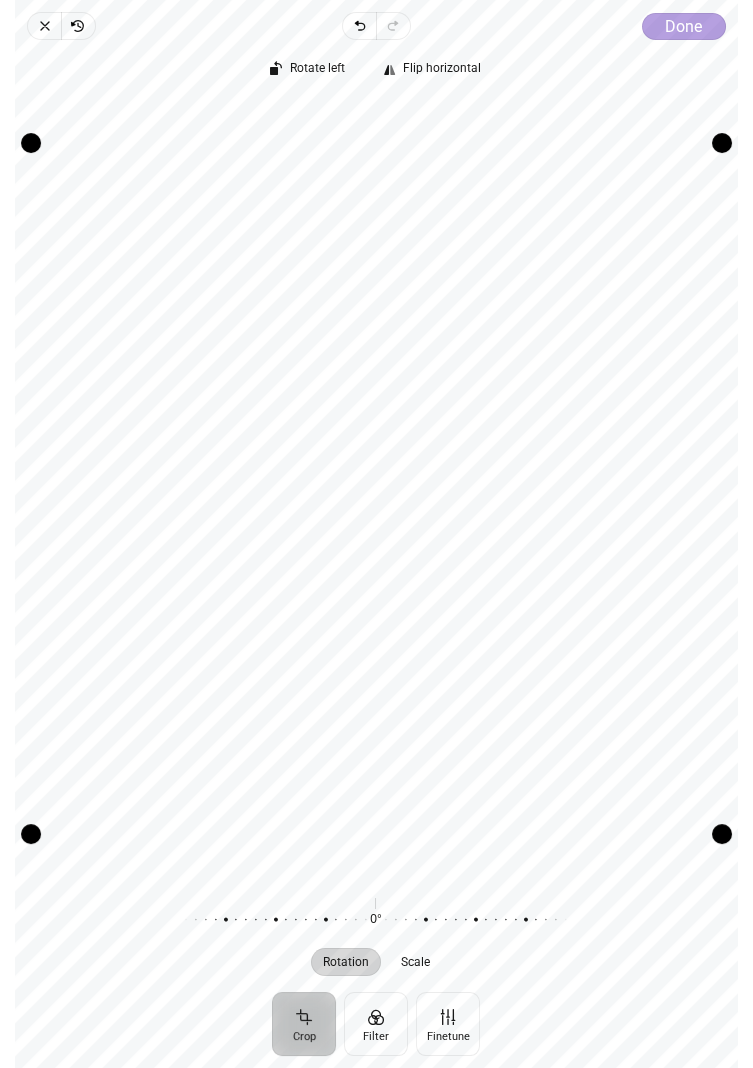 click on "Done" at bounding box center (683, 26) 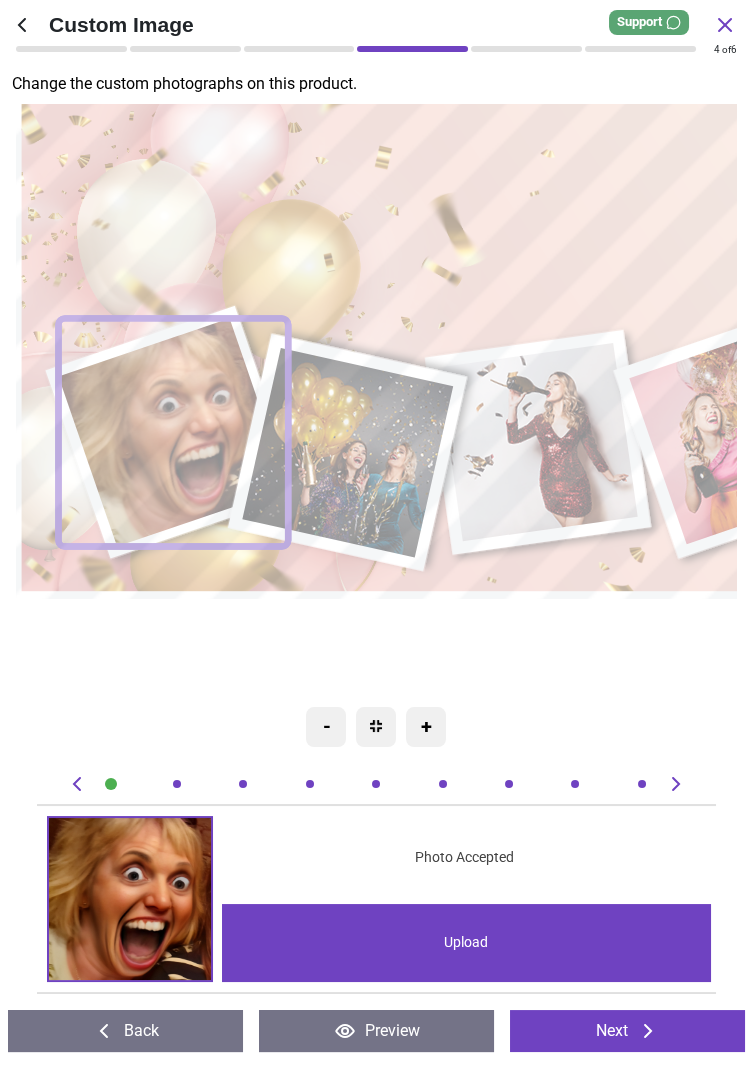 click 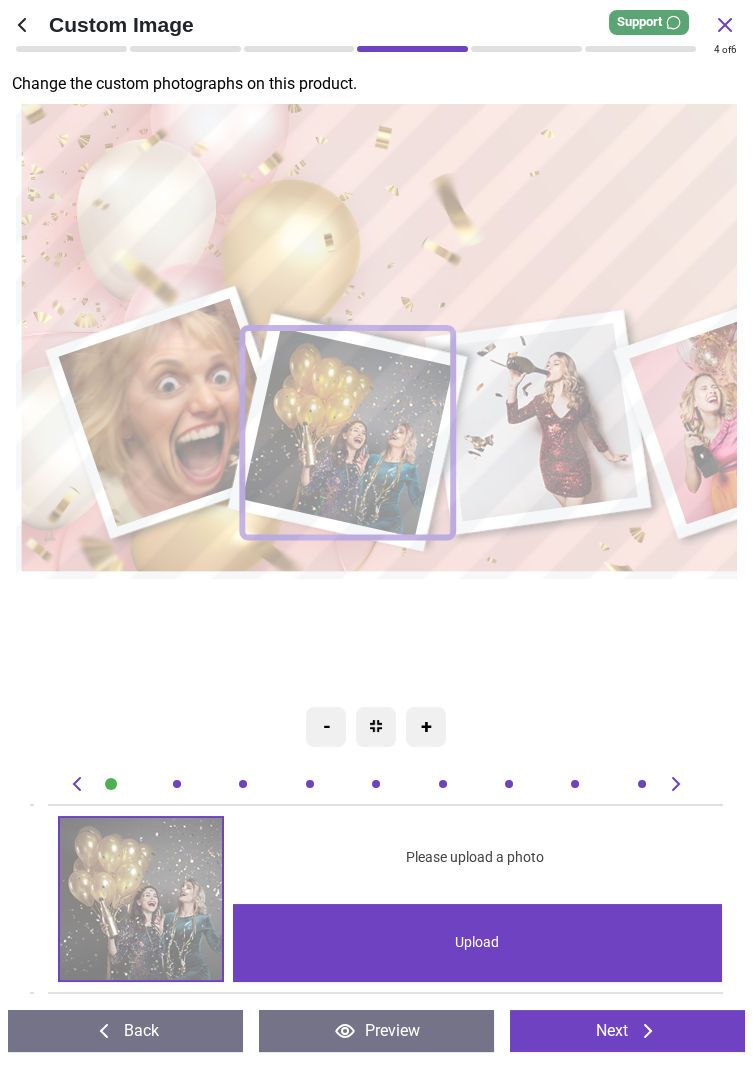 scroll, scrollTop: 0, scrollLeft: 692, axis: horizontal 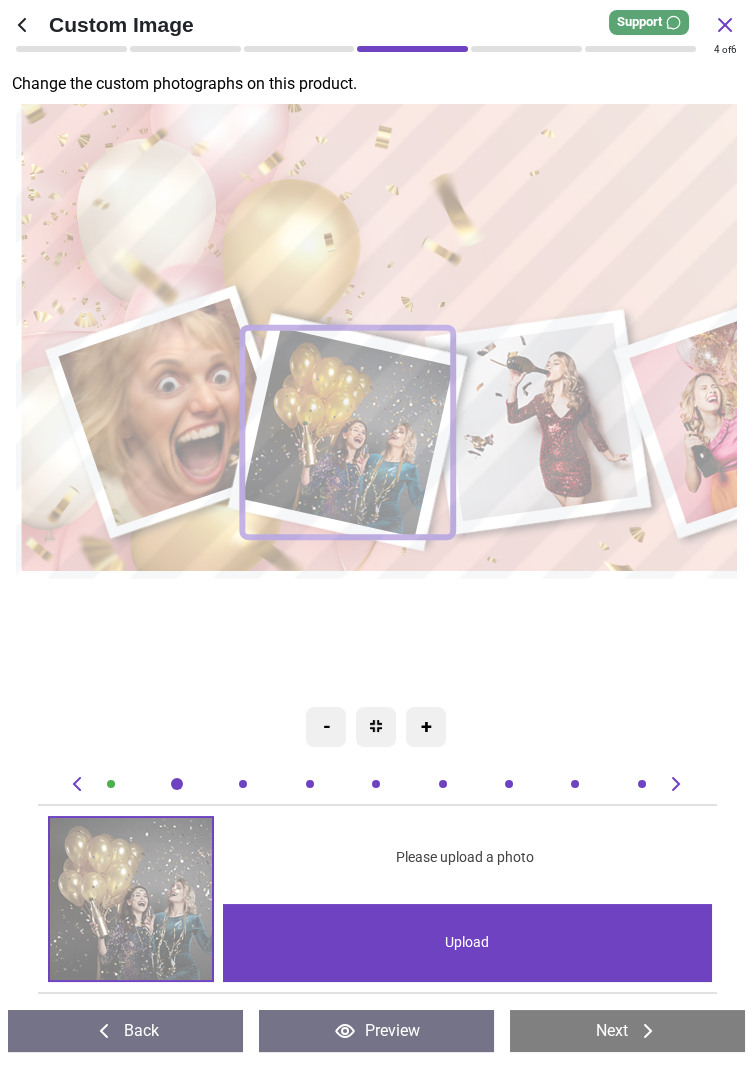 click on "Upload" at bounding box center (467, 943) 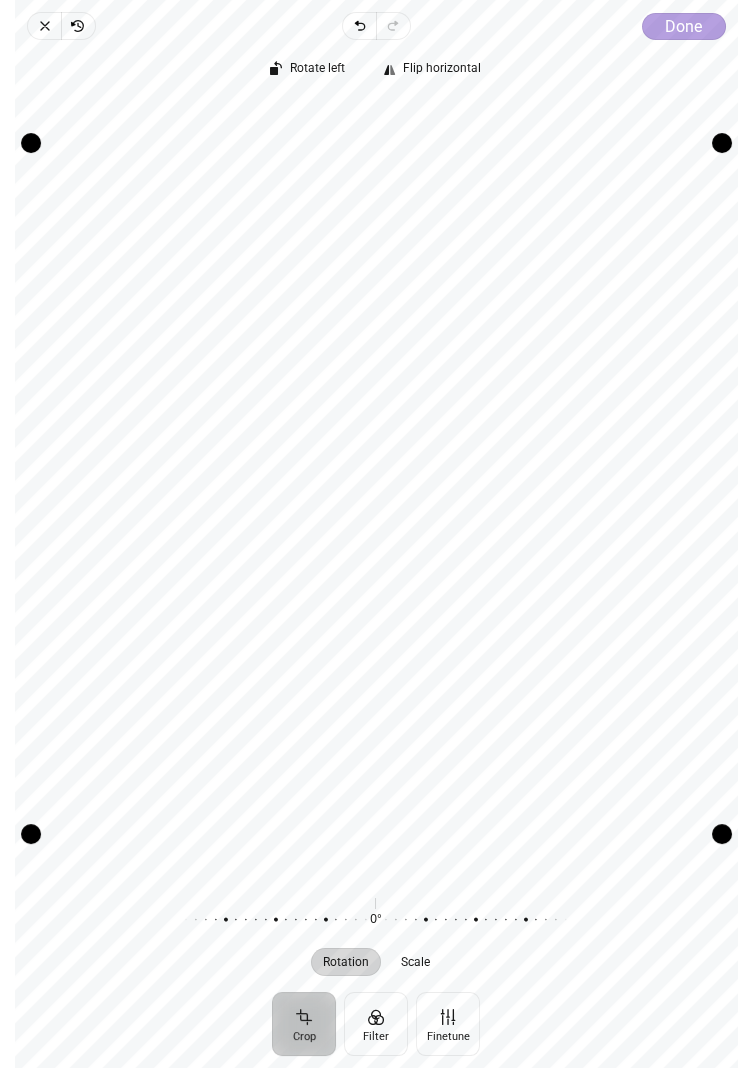 click on "Done" at bounding box center (683, 26) 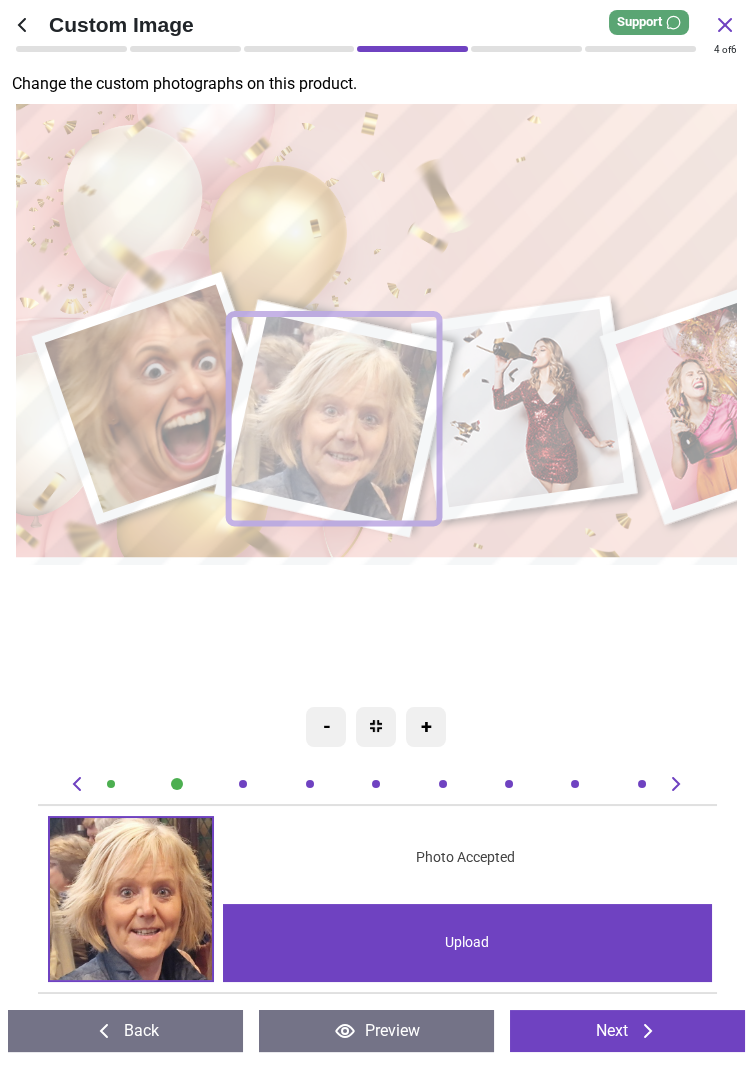 click 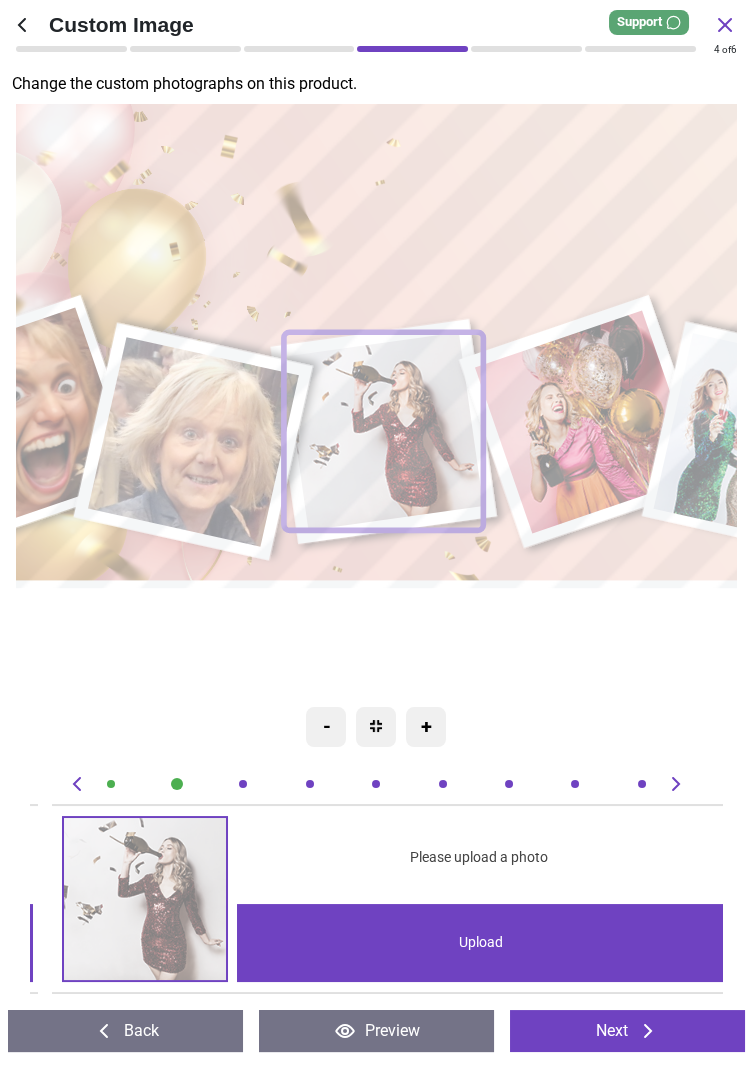 scroll, scrollTop: 0, scrollLeft: 1385, axis: horizontal 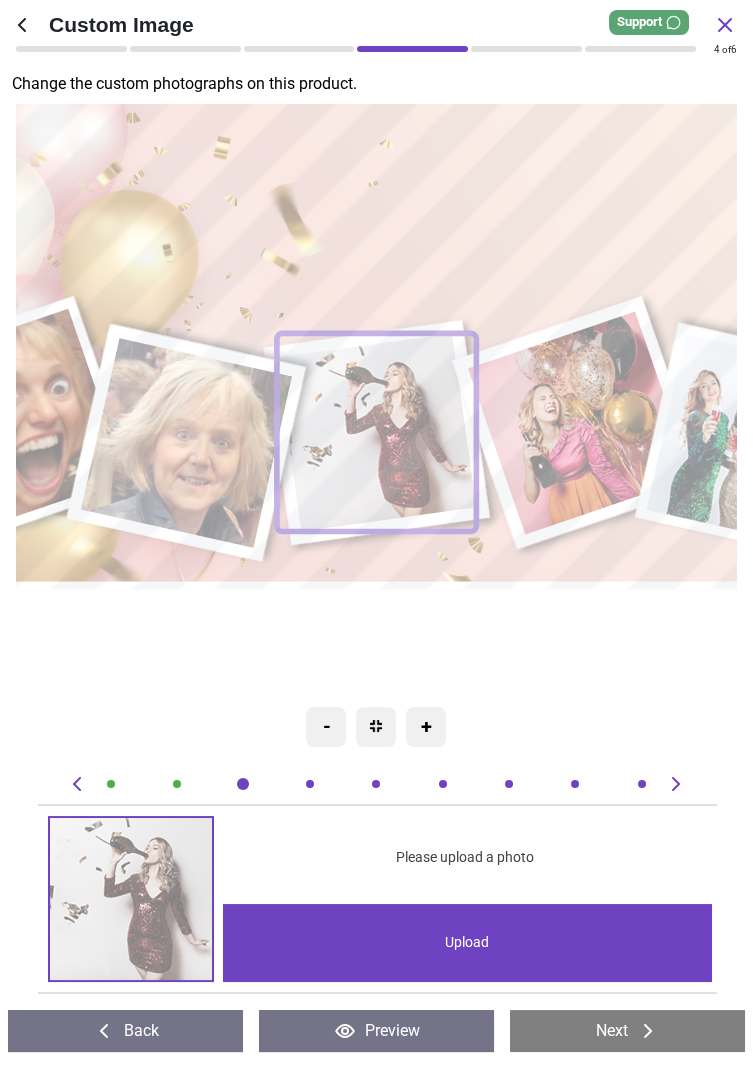 click on "Upload" at bounding box center (467, 943) 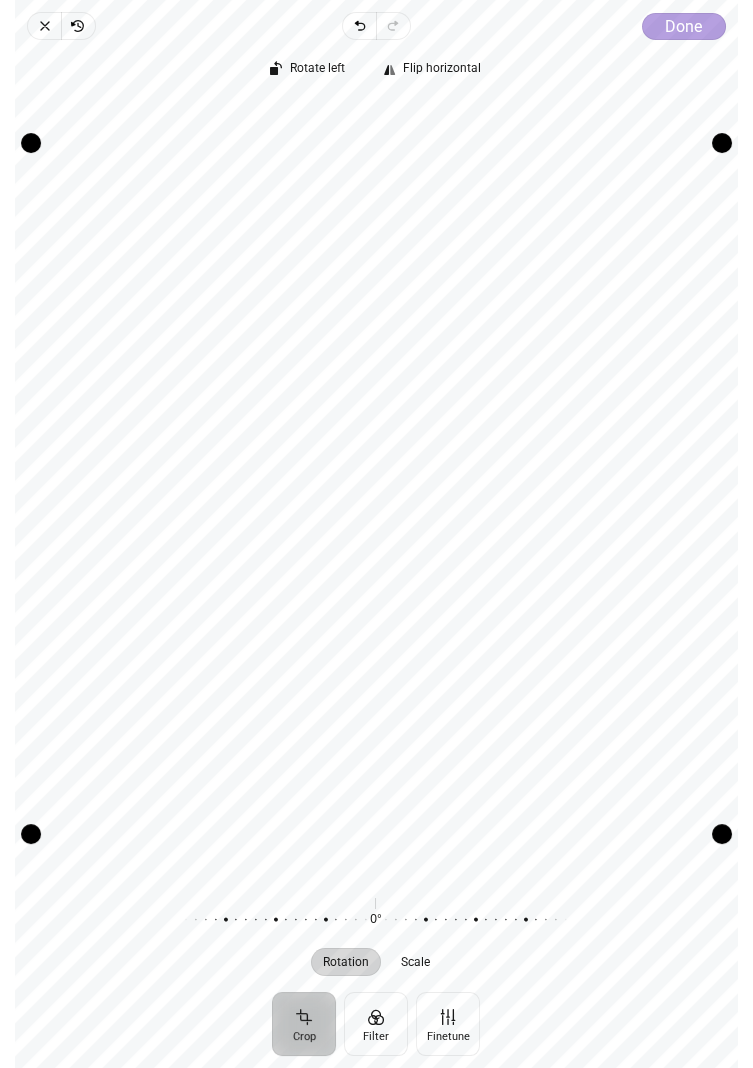 click on "Done" at bounding box center [683, 26] 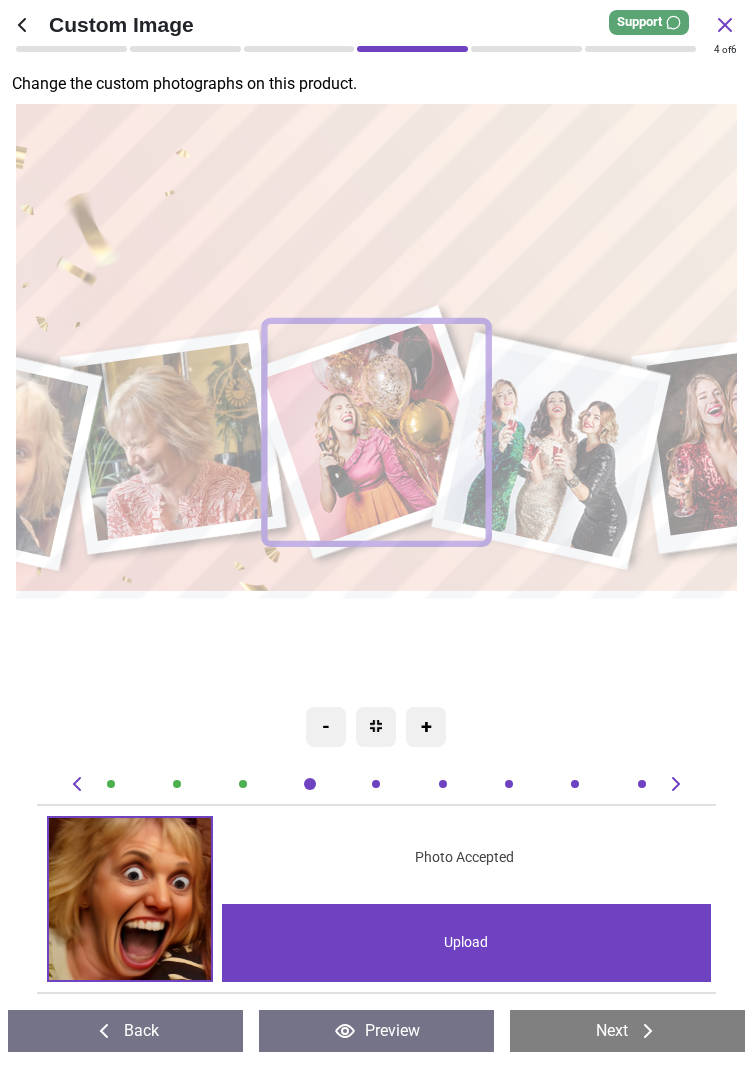 scroll, scrollTop: 0, scrollLeft: 0, axis: both 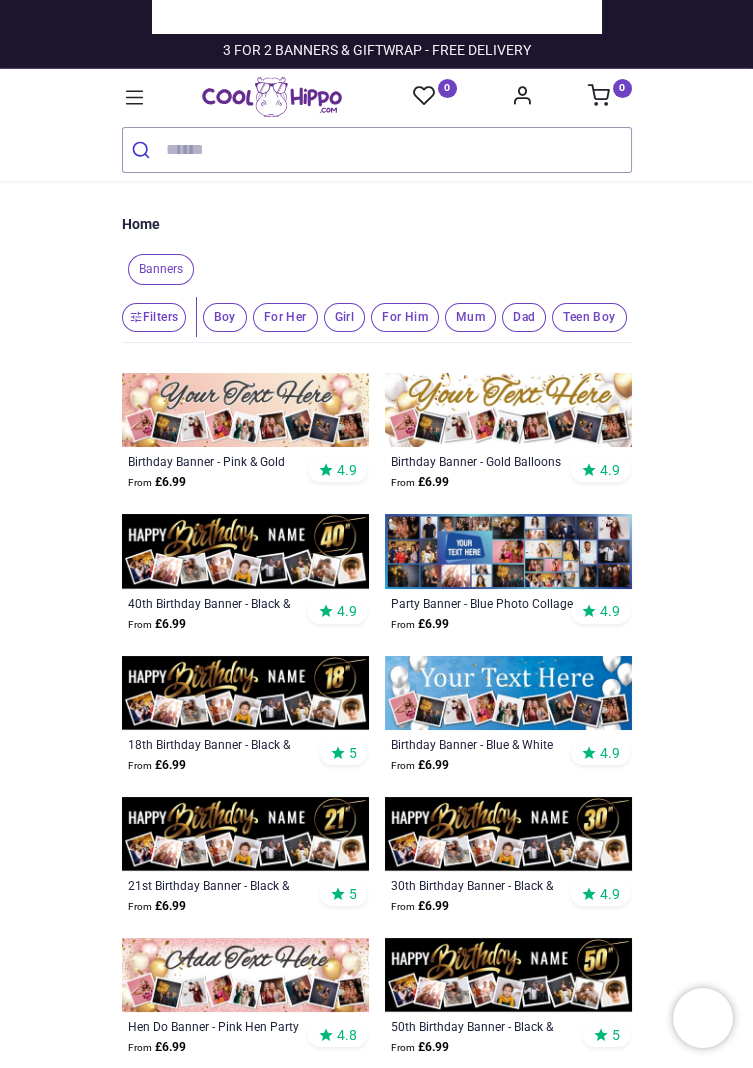 click at bounding box center [245, 410] 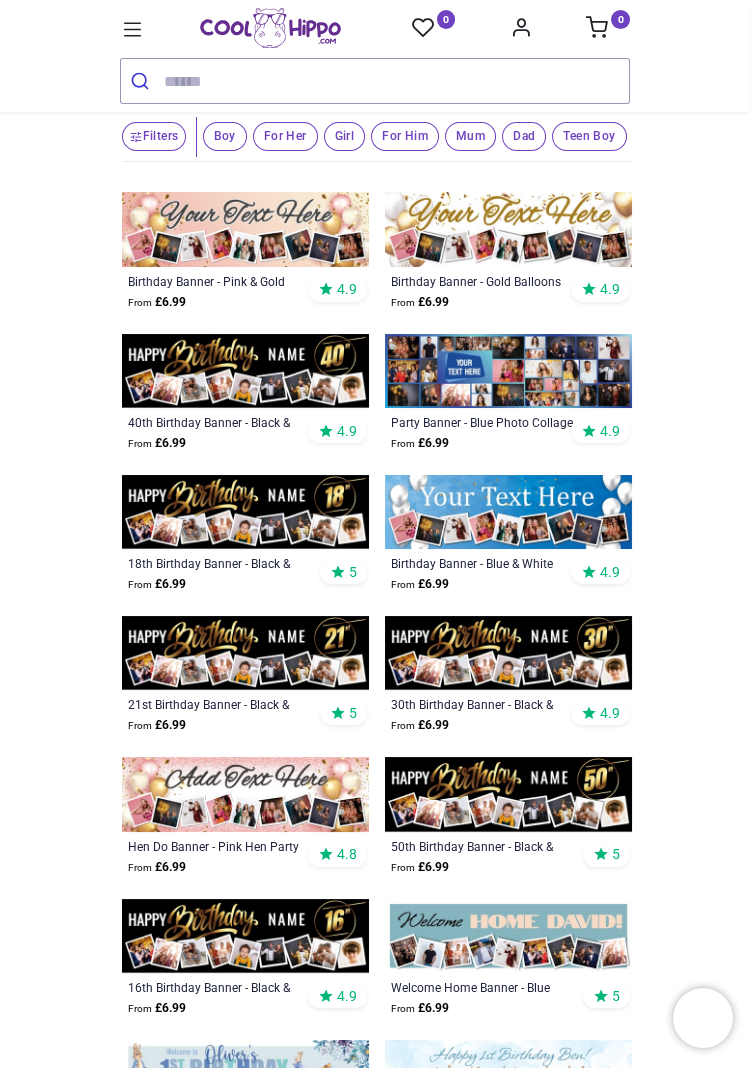 scroll, scrollTop: 115, scrollLeft: 0, axis: vertical 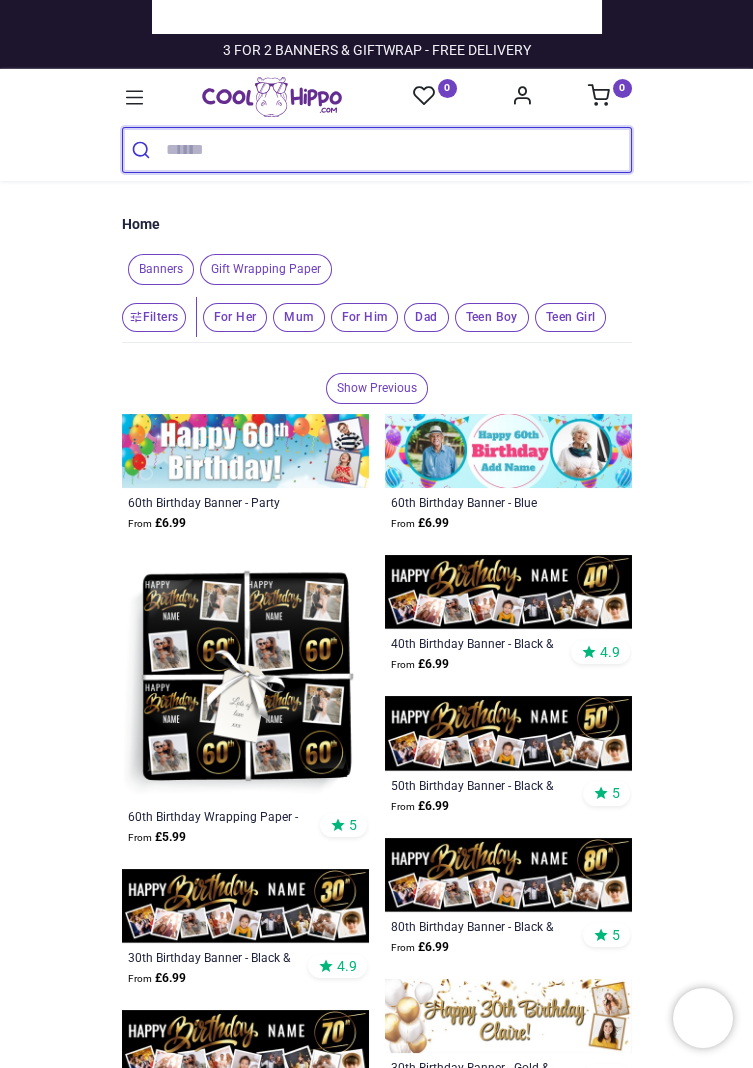 click at bounding box center (398, 150) 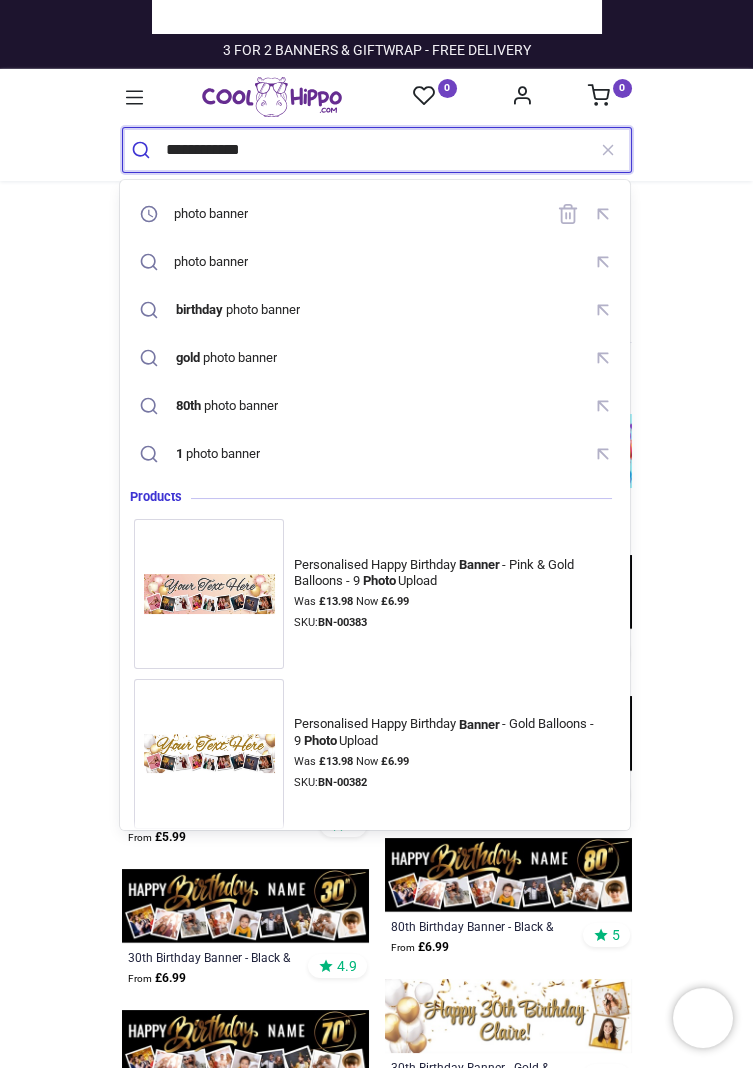 type on "**********" 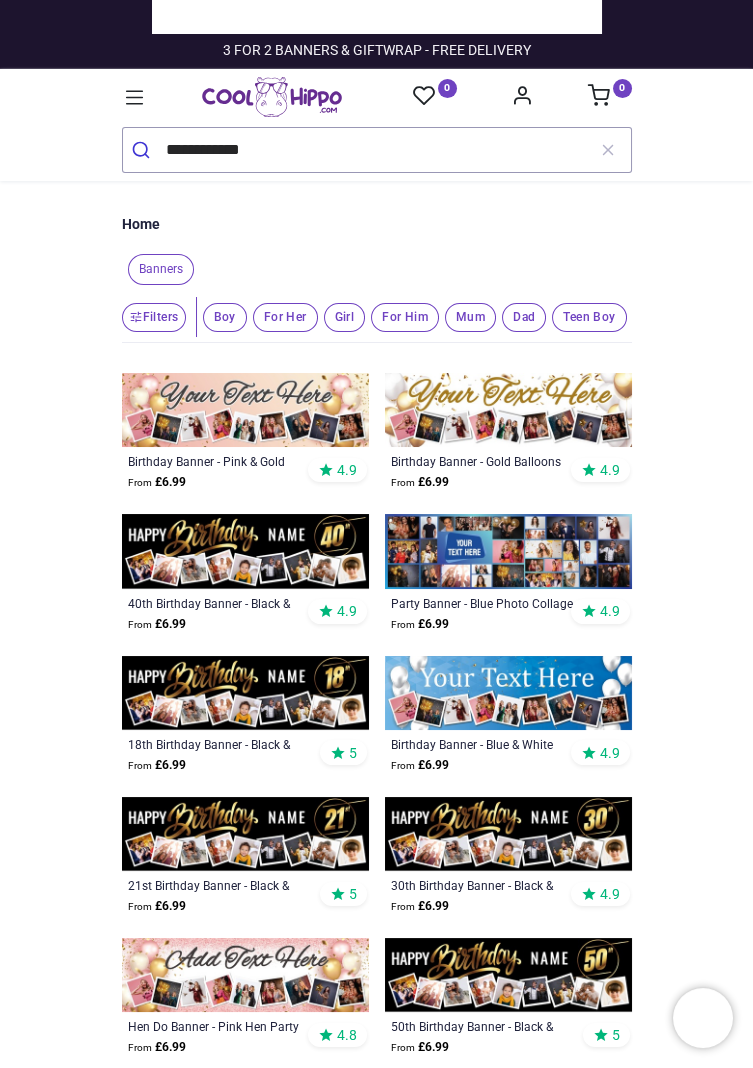 click at bounding box center (245, 410) 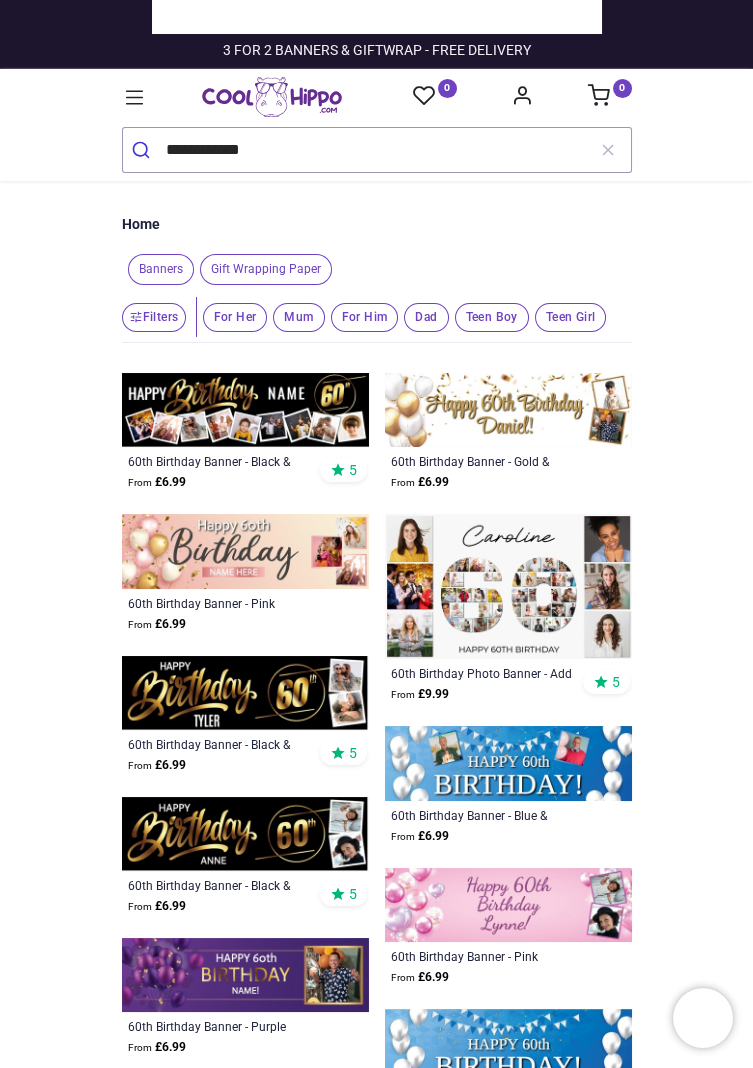 scroll, scrollTop: 6, scrollLeft: 0, axis: vertical 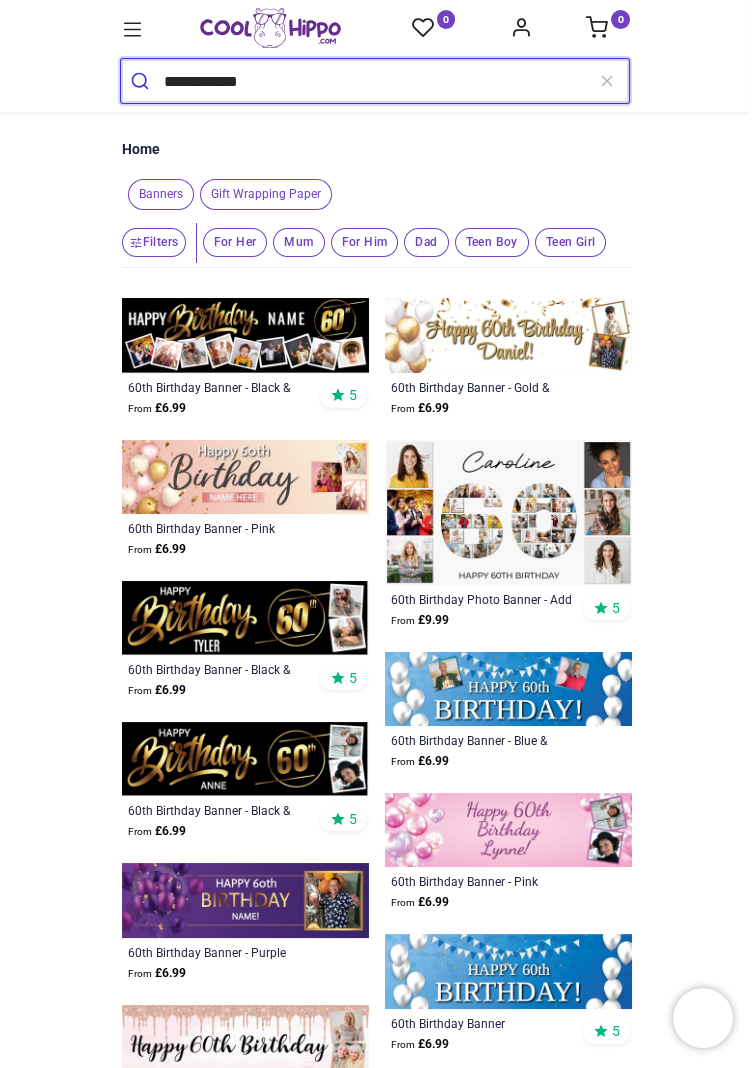 click at bounding box center (142, 81) 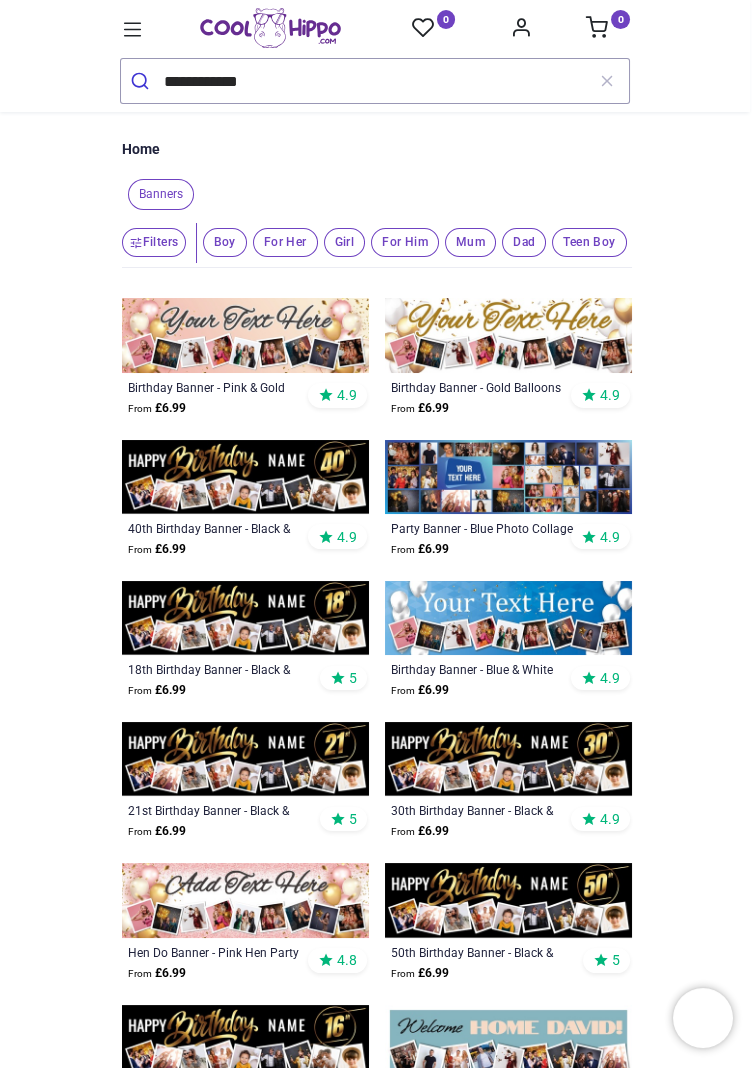 click at bounding box center (245, 335) 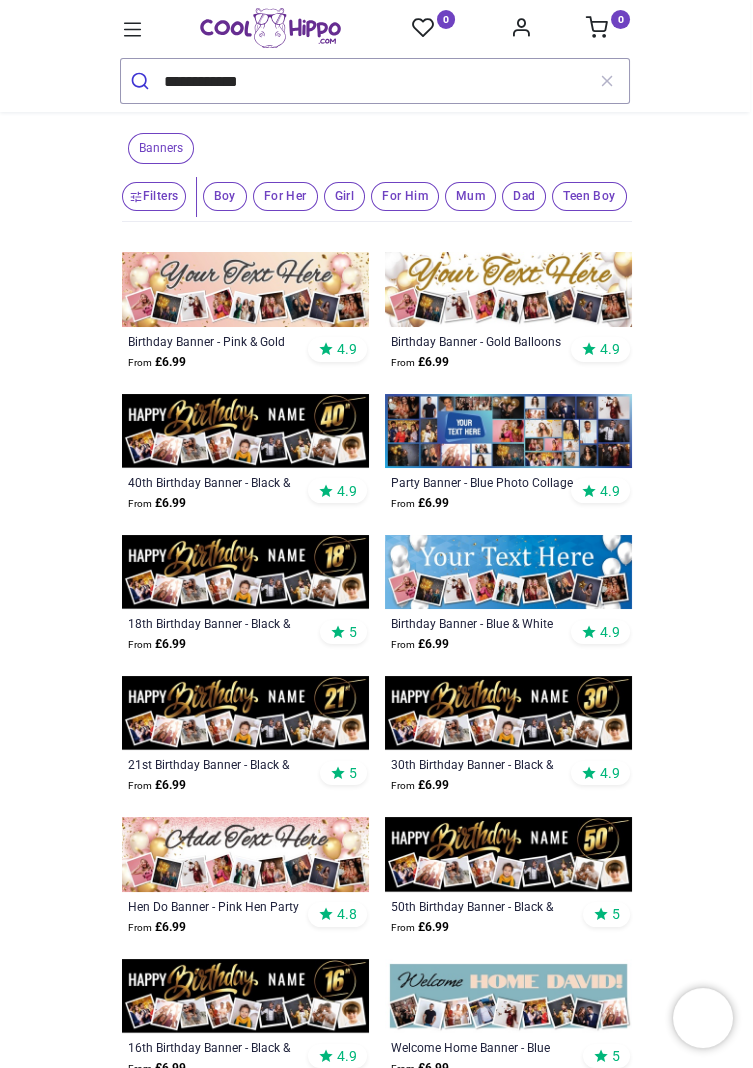 scroll, scrollTop: 52, scrollLeft: 0, axis: vertical 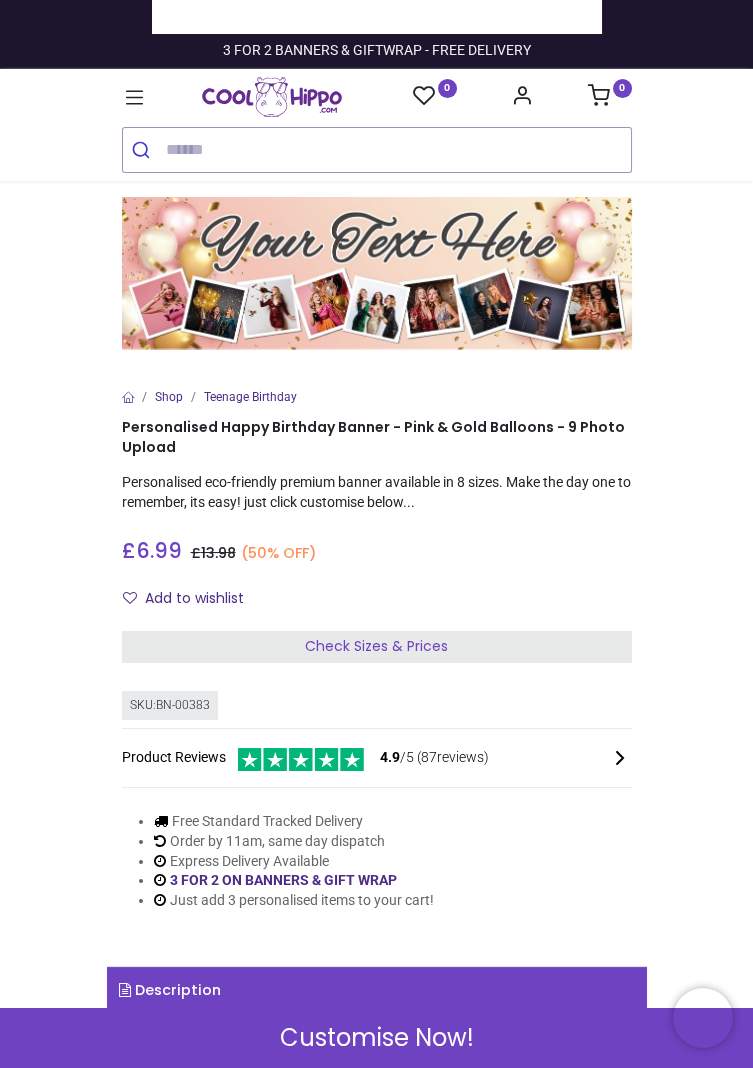click at bounding box center [377, 273] 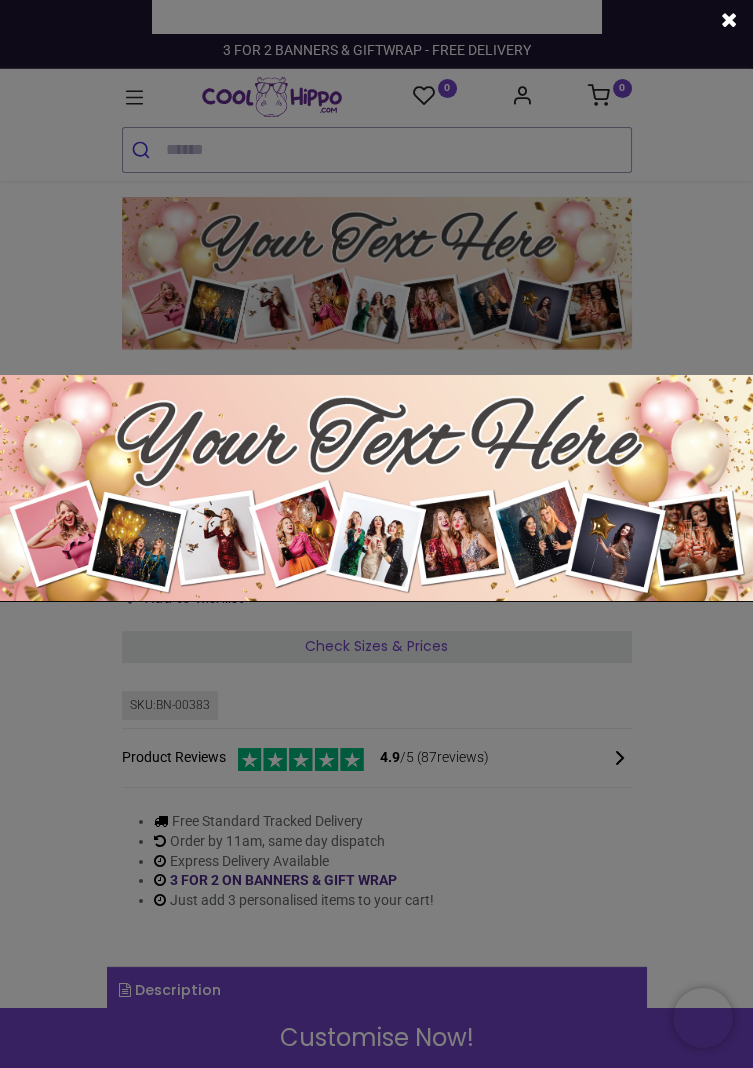 click at bounding box center [376, 534] 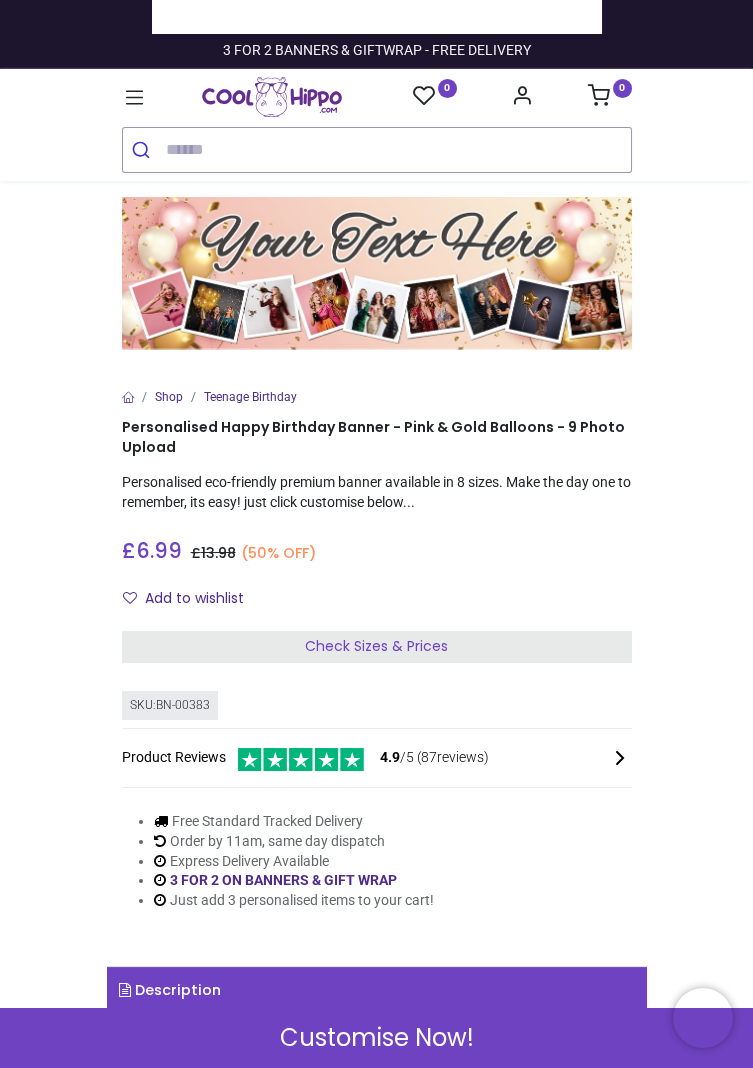scroll, scrollTop: 2, scrollLeft: 0, axis: vertical 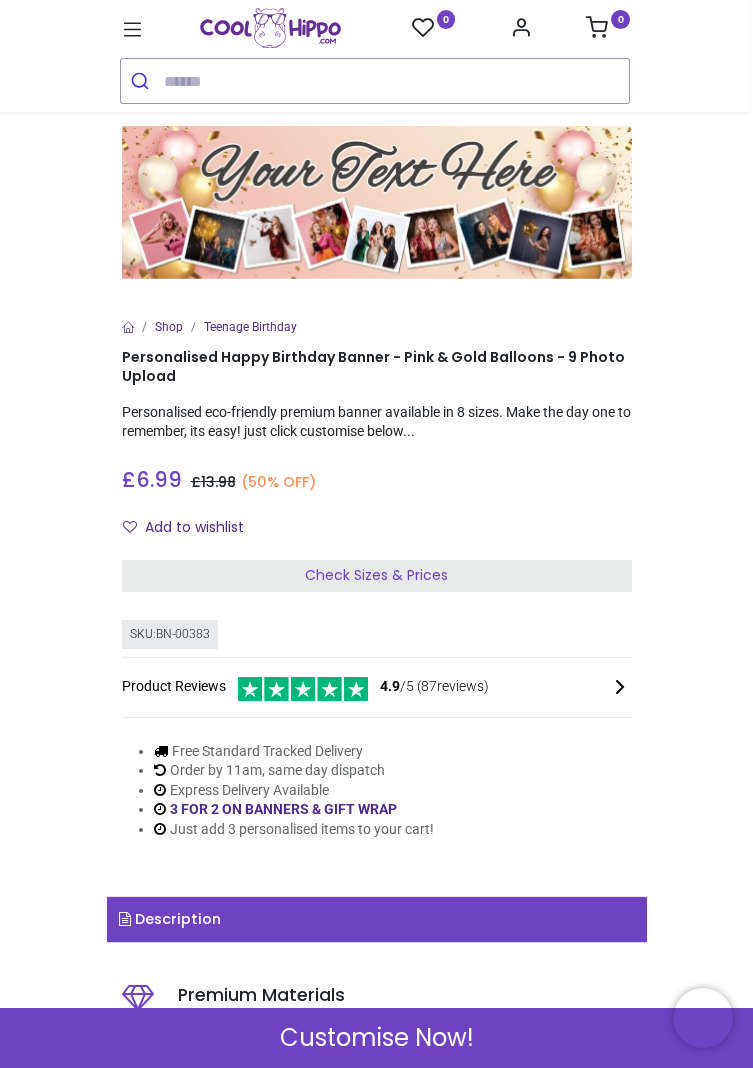 click at bounding box center (377, 202) 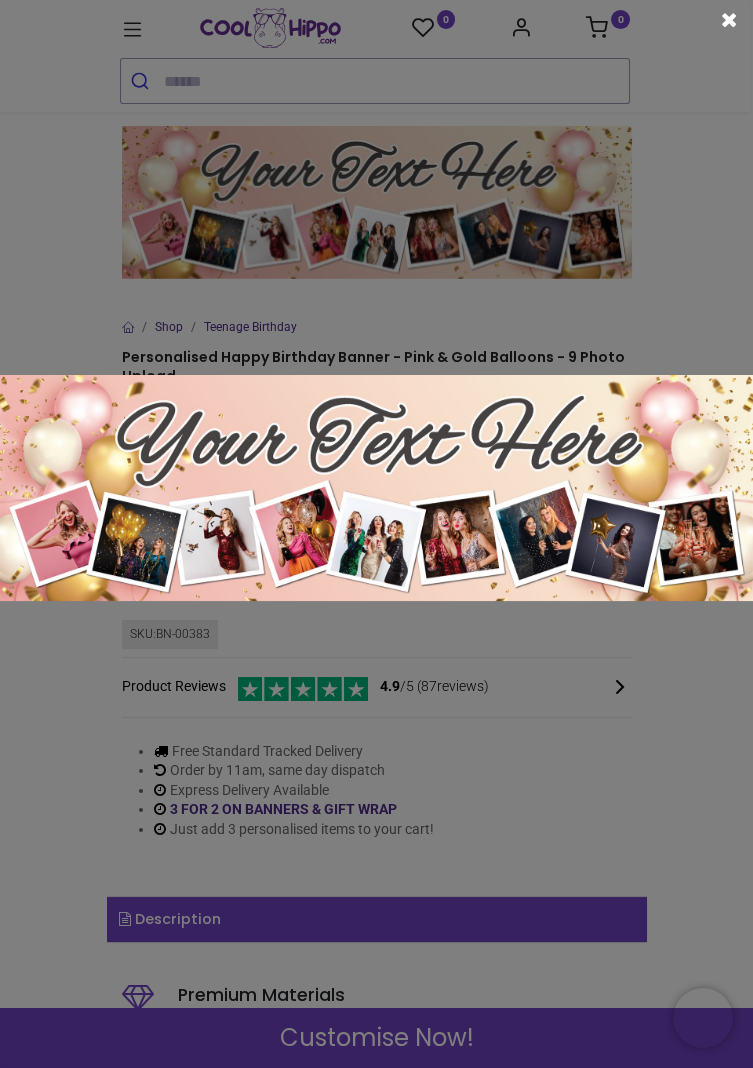 click at bounding box center (376, 488) 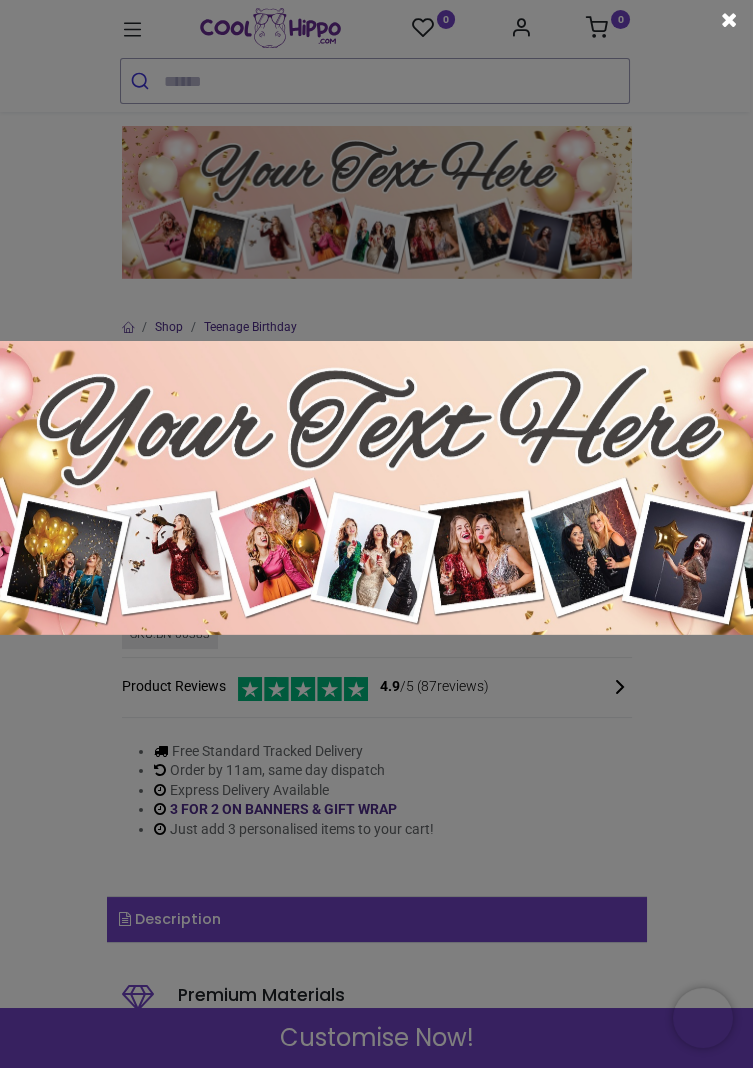 click at bounding box center [376, 488] 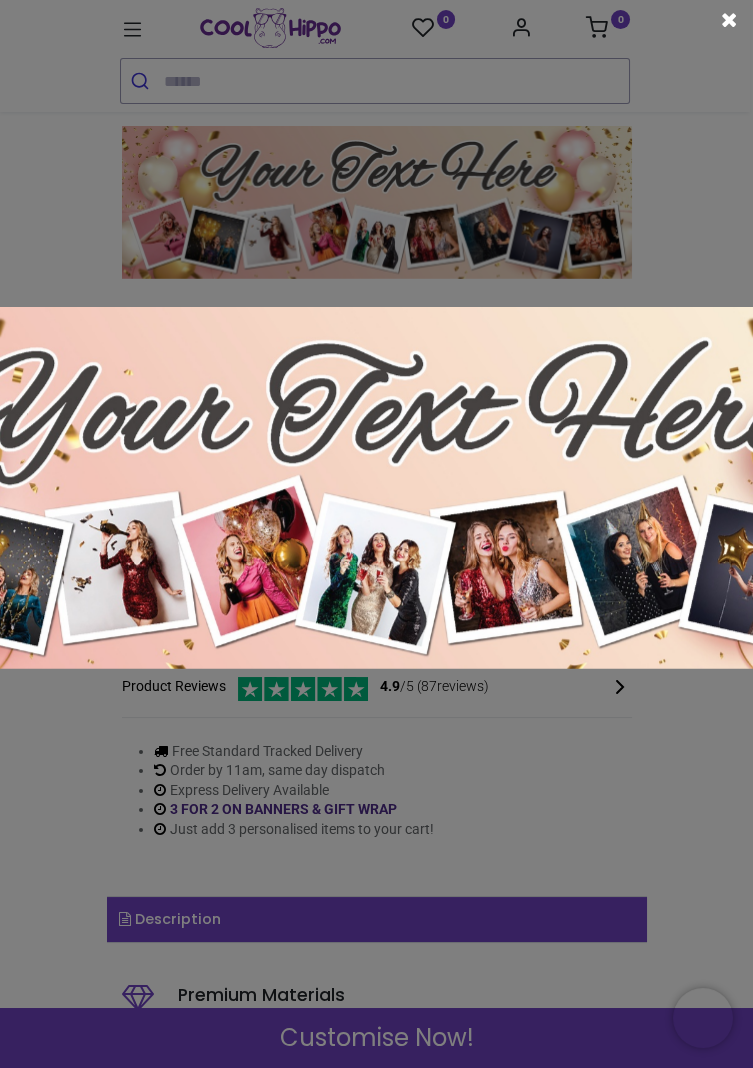 click at bounding box center [376, 487] 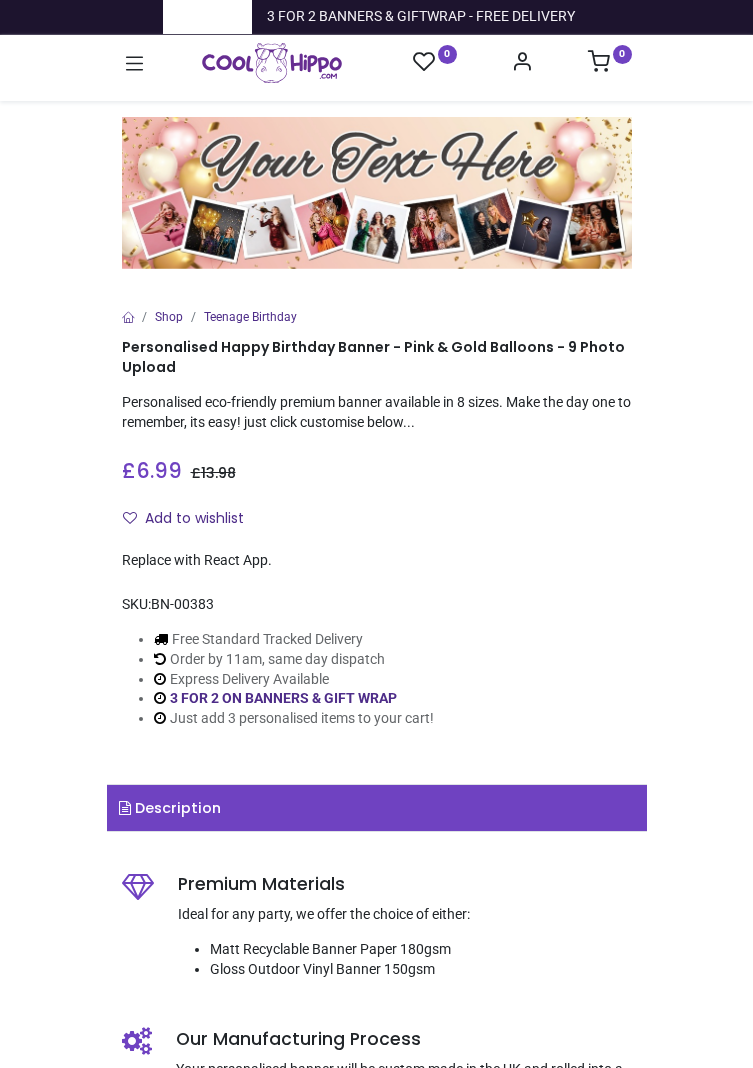 scroll, scrollTop: 0, scrollLeft: 0, axis: both 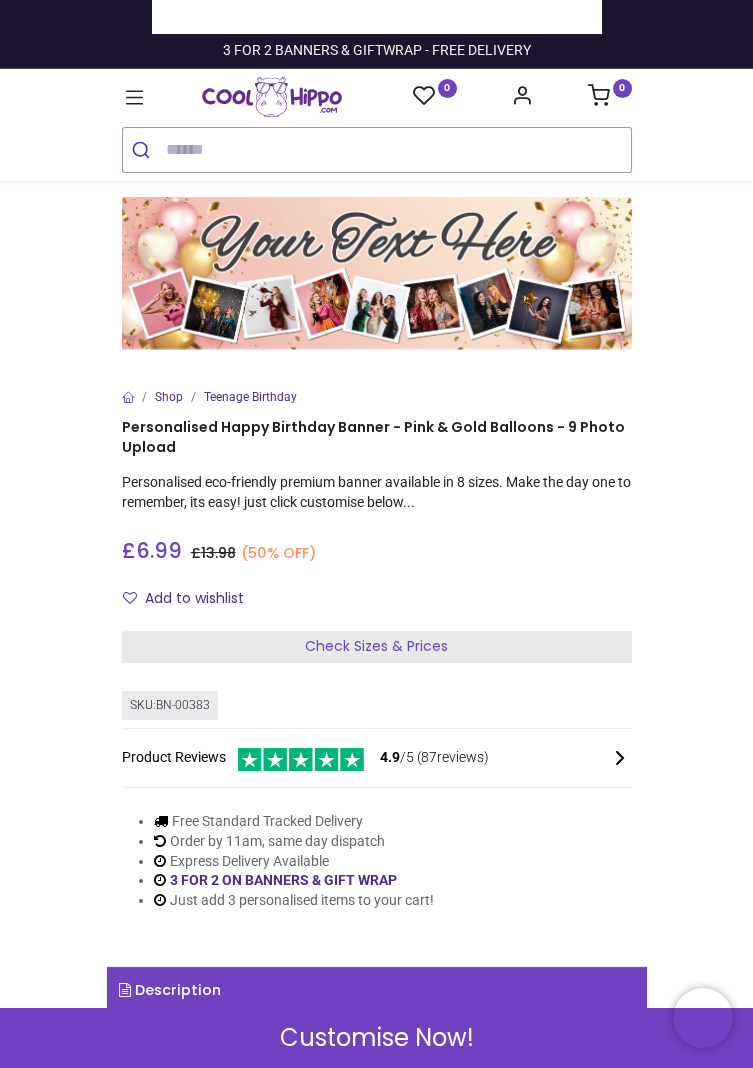 click on "Check Sizes & Prices" at bounding box center [376, 646] 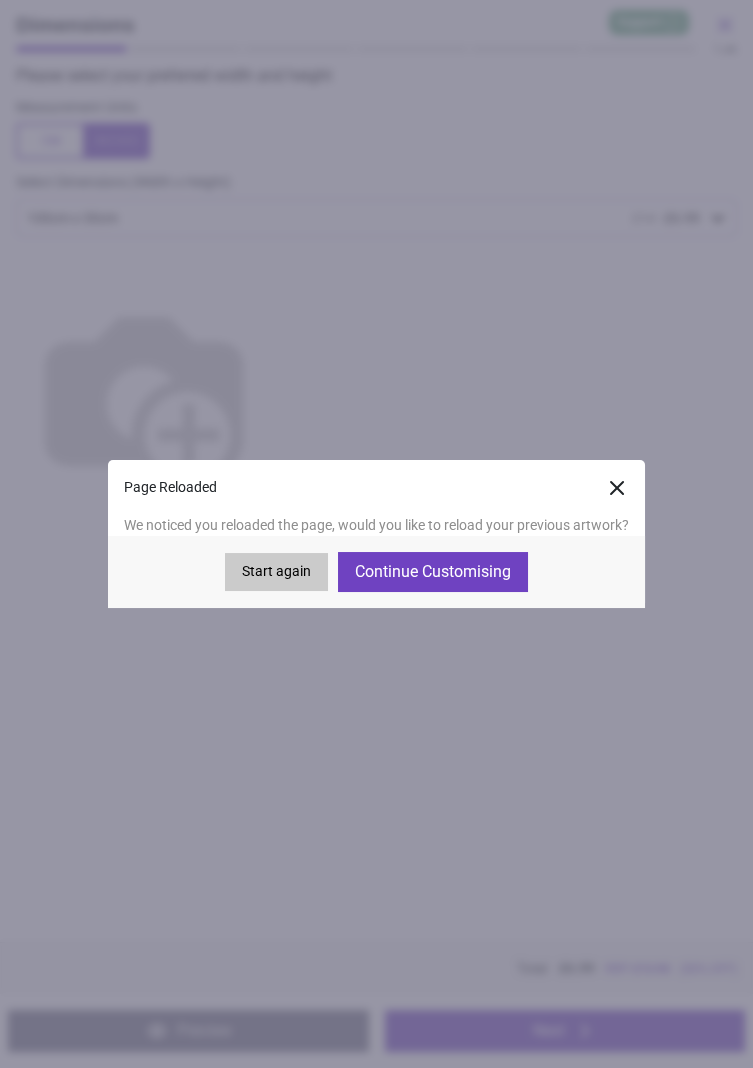 click on "Continue Customising" at bounding box center (433, 572) 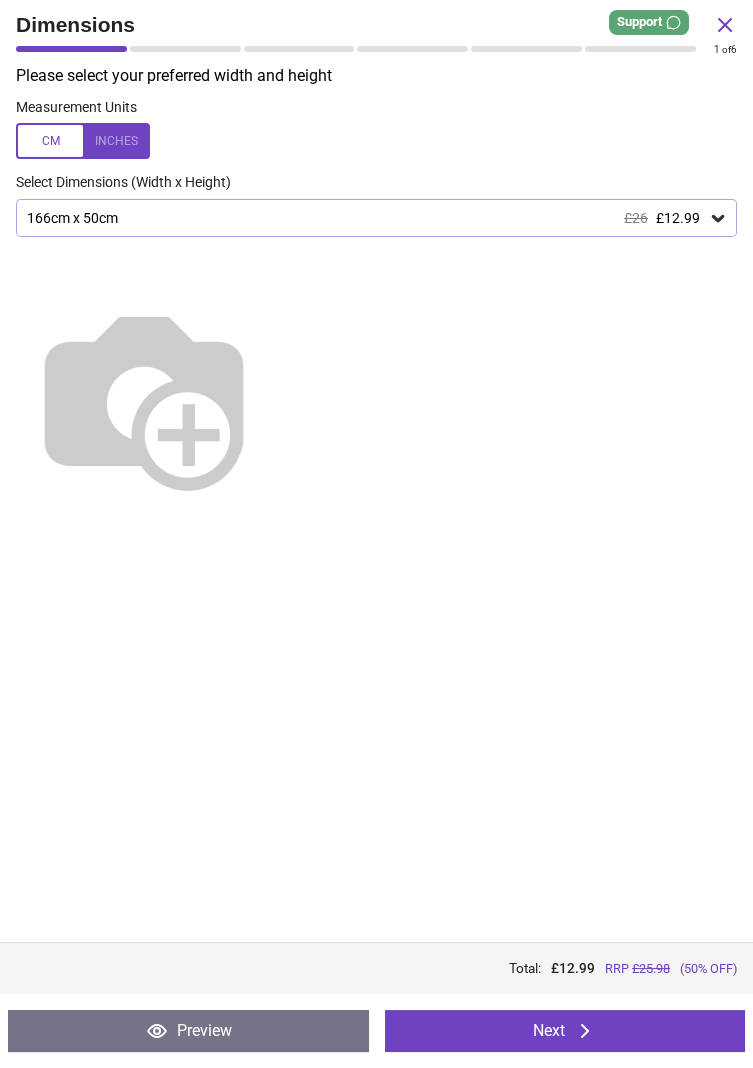 click on "Next" at bounding box center (565, 1031) 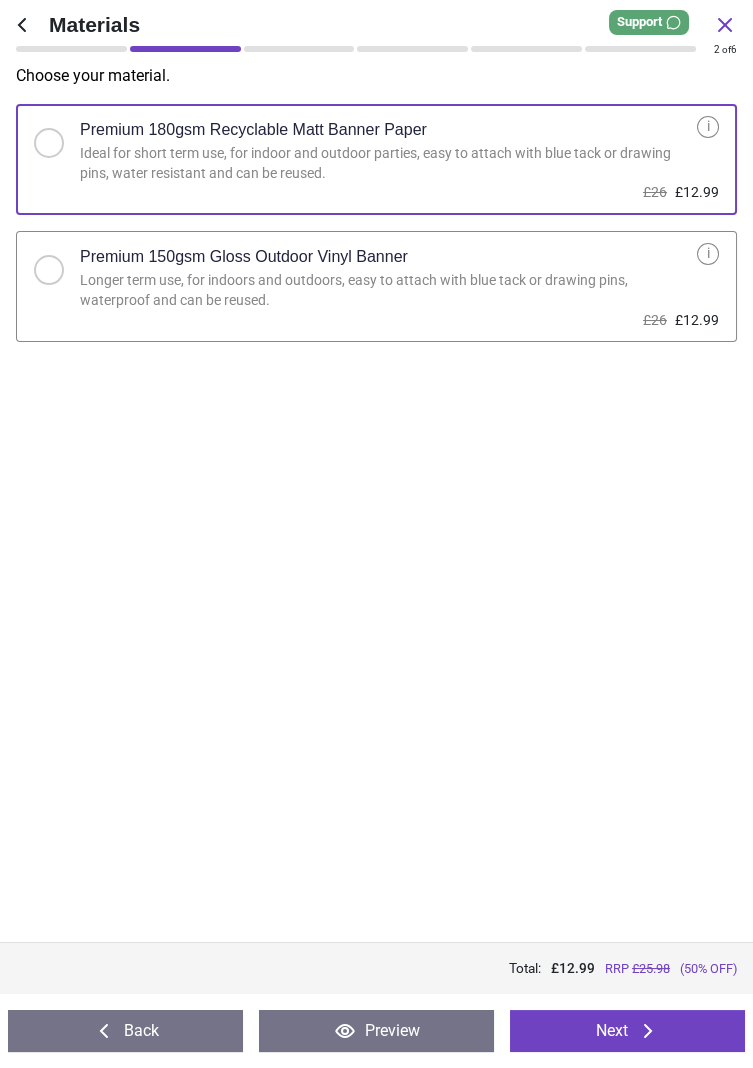 click on "Back" at bounding box center [125, 1031] 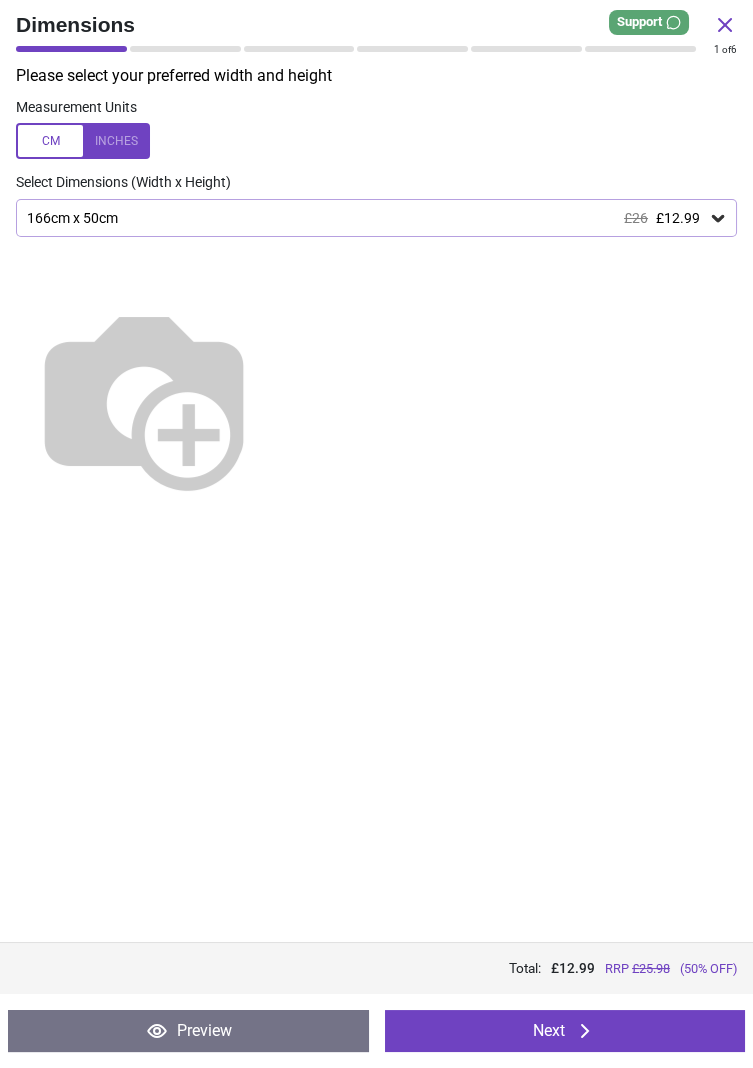 click on "Preview" at bounding box center (188, 1031) 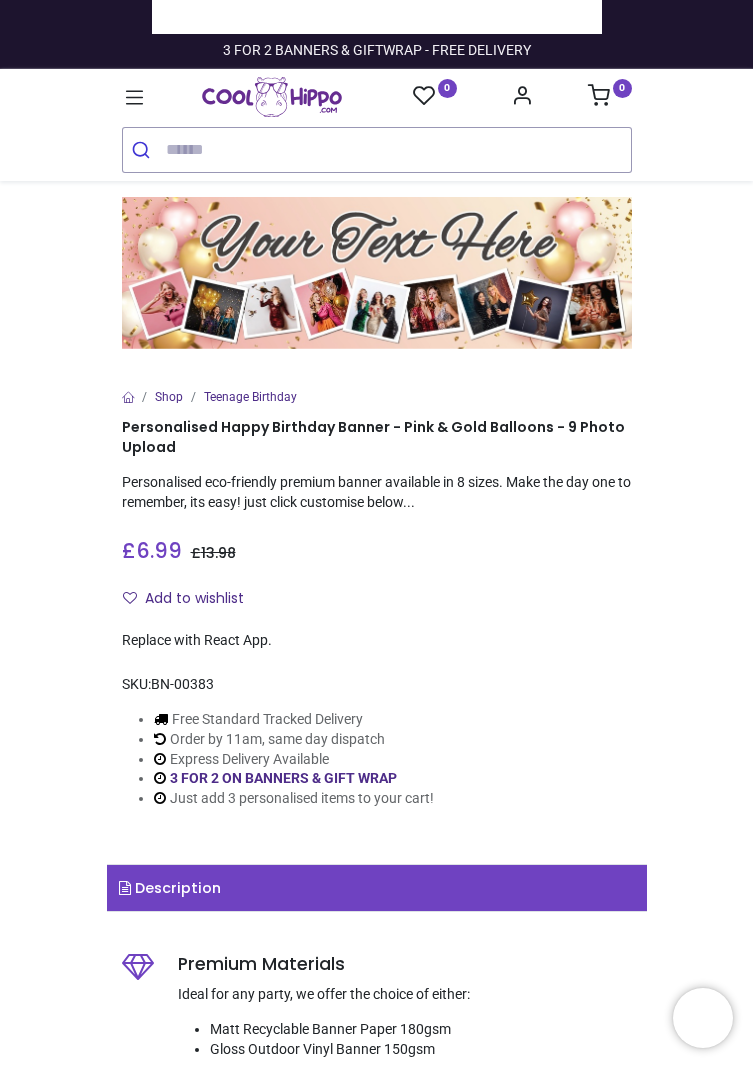 scroll, scrollTop: 0, scrollLeft: 0, axis: both 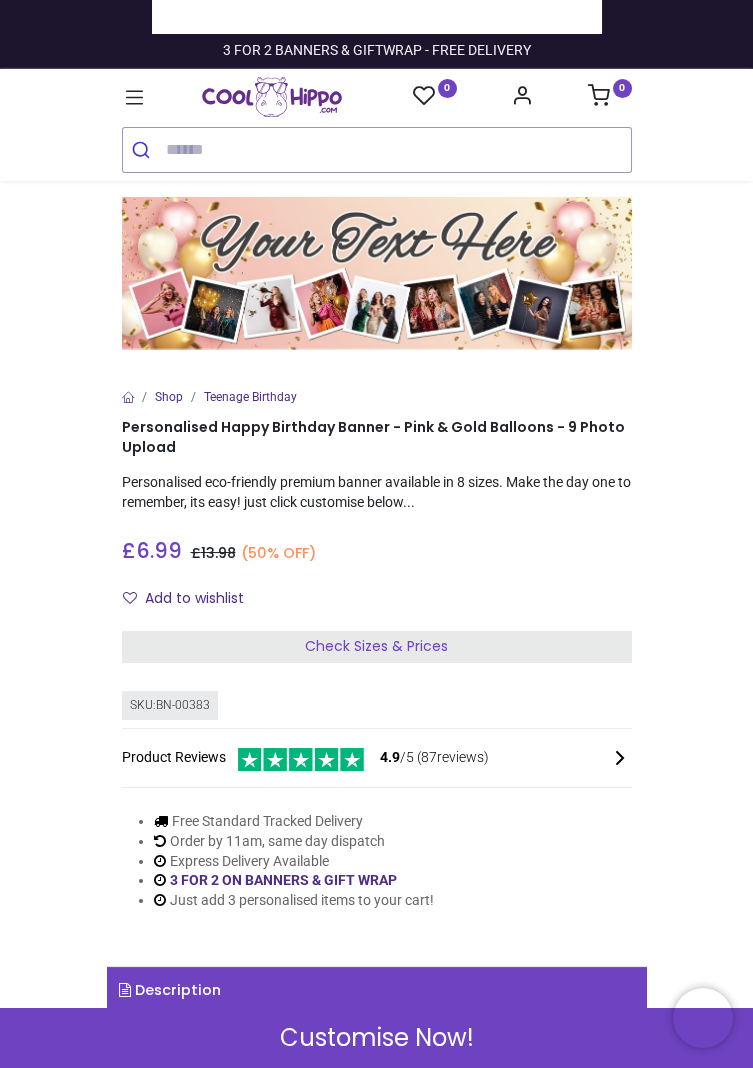click at bounding box center [377, 273] 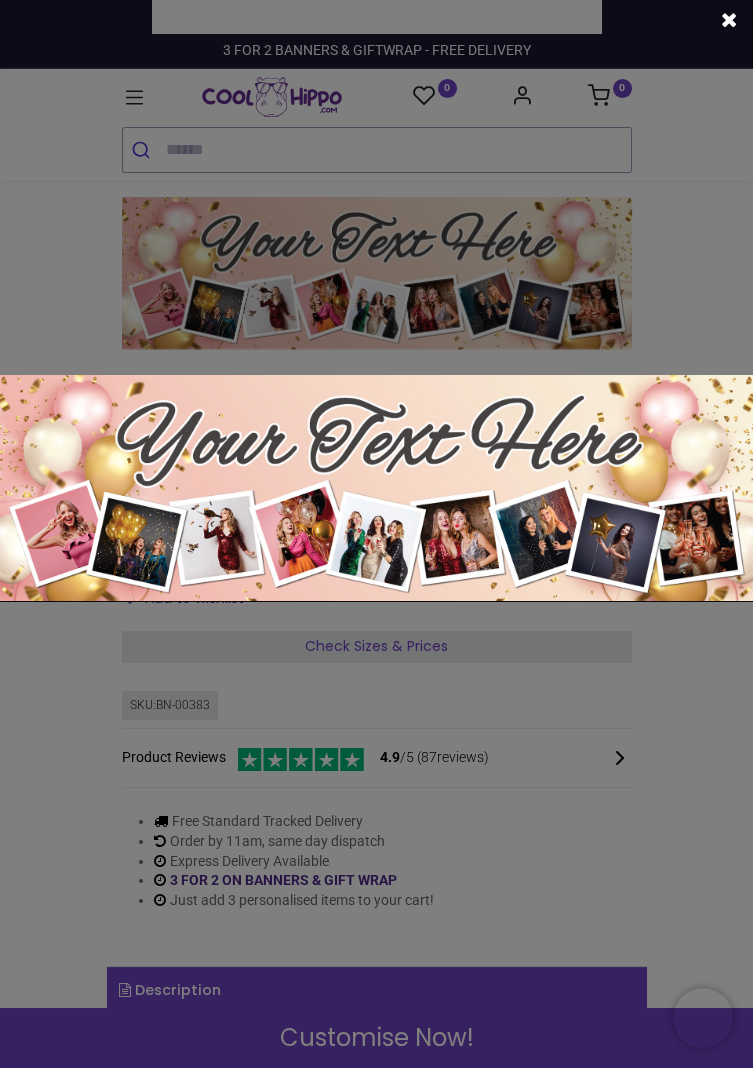 click at bounding box center (376, 488) 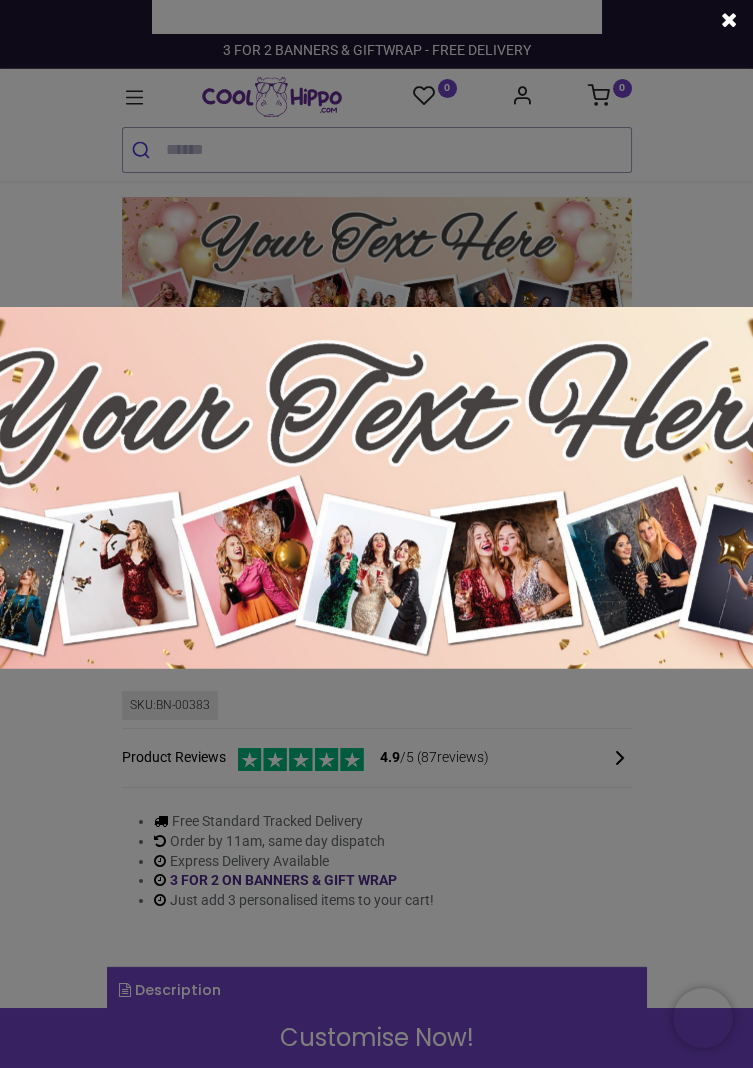 click at bounding box center [376, 487] 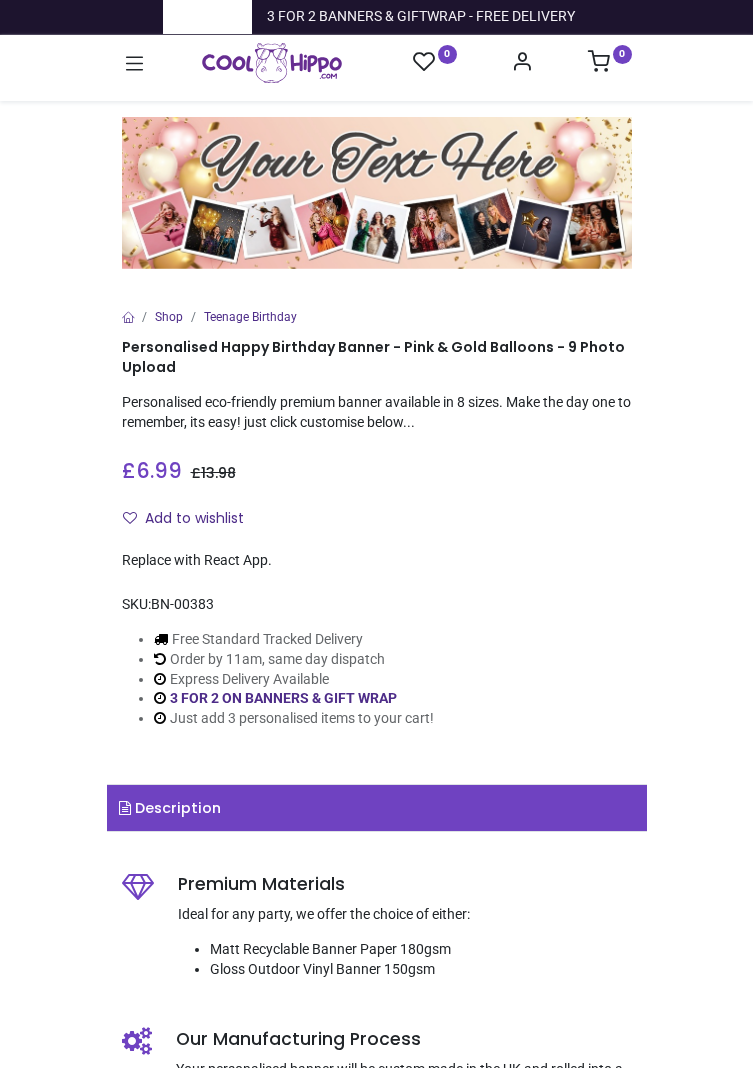 scroll, scrollTop: 0, scrollLeft: 0, axis: both 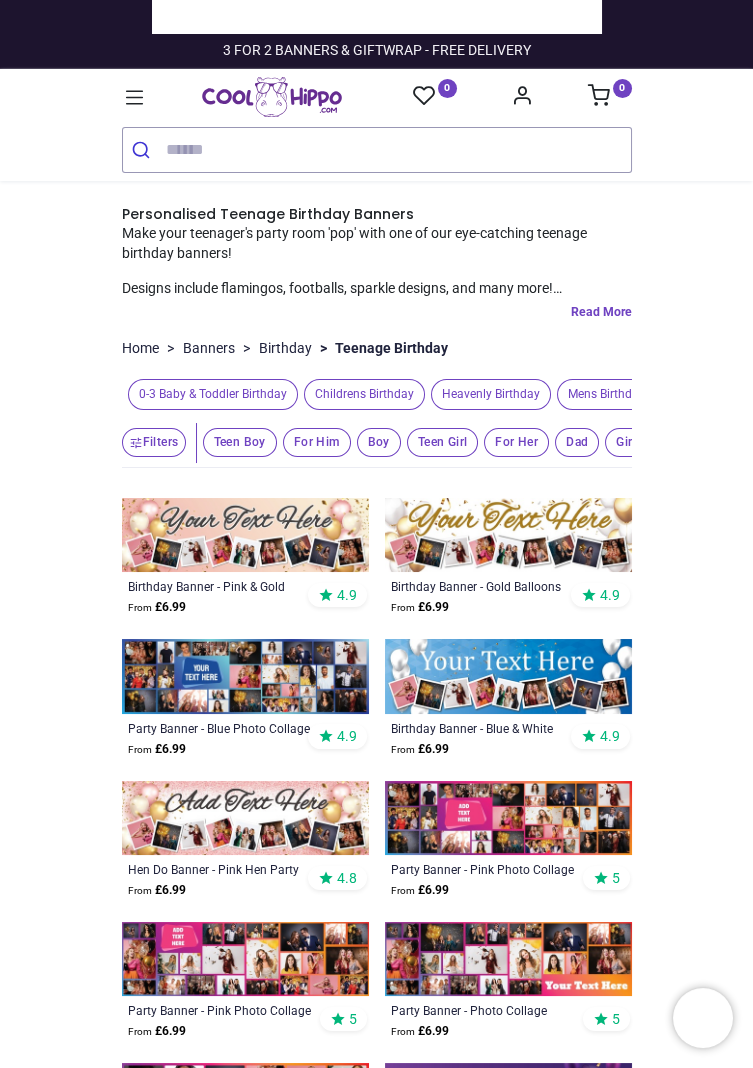 click at bounding box center (245, 535) 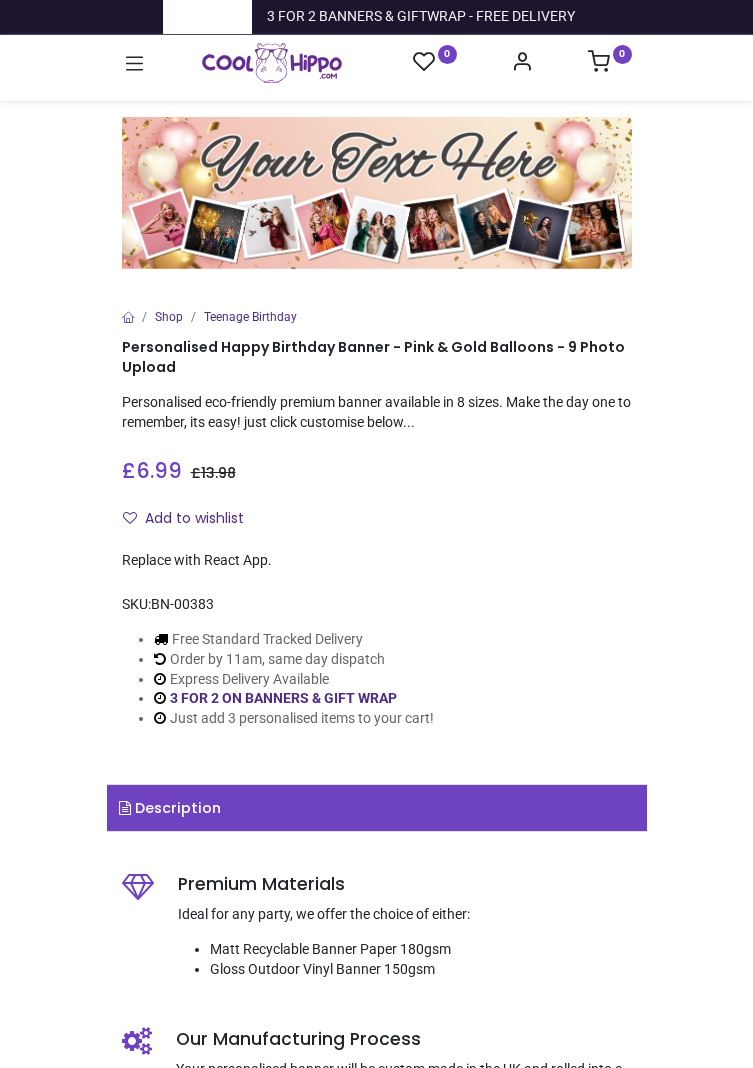 scroll, scrollTop: 0, scrollLeft: 0, axis: both 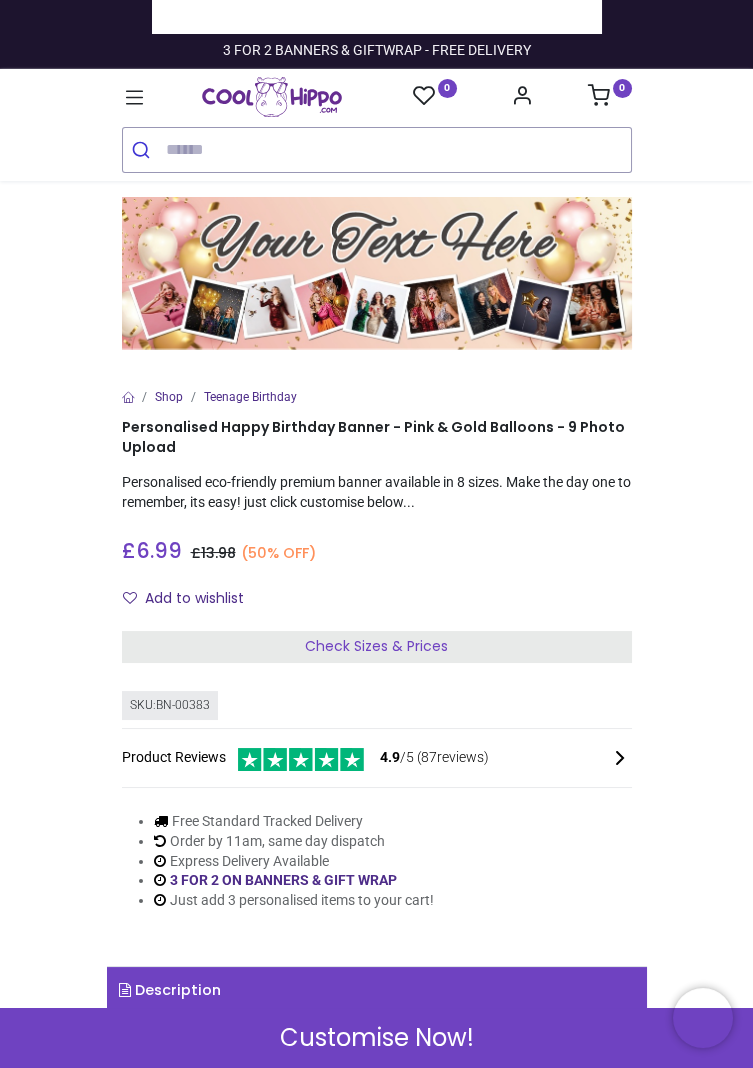 click on "Check Sizes & Prices" at bounding box center [376, 646] 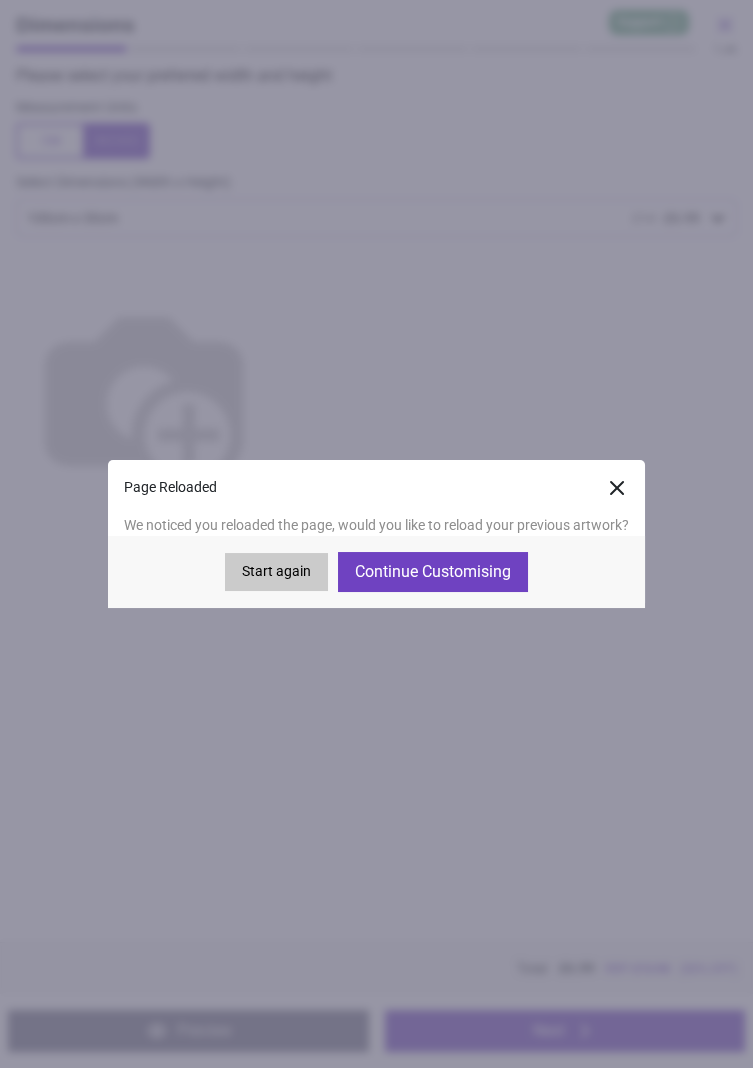 click on "Continue Customising" at bounding box center [433, 572] 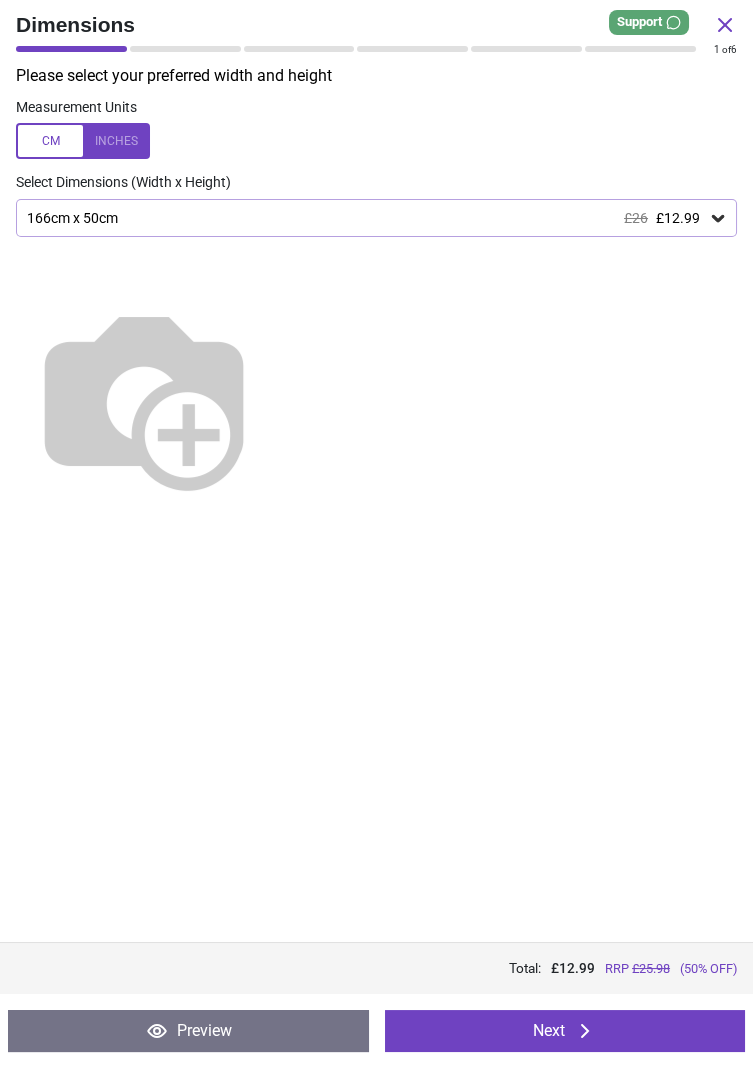 click on "Preview" at bounding box center (188, 1031) 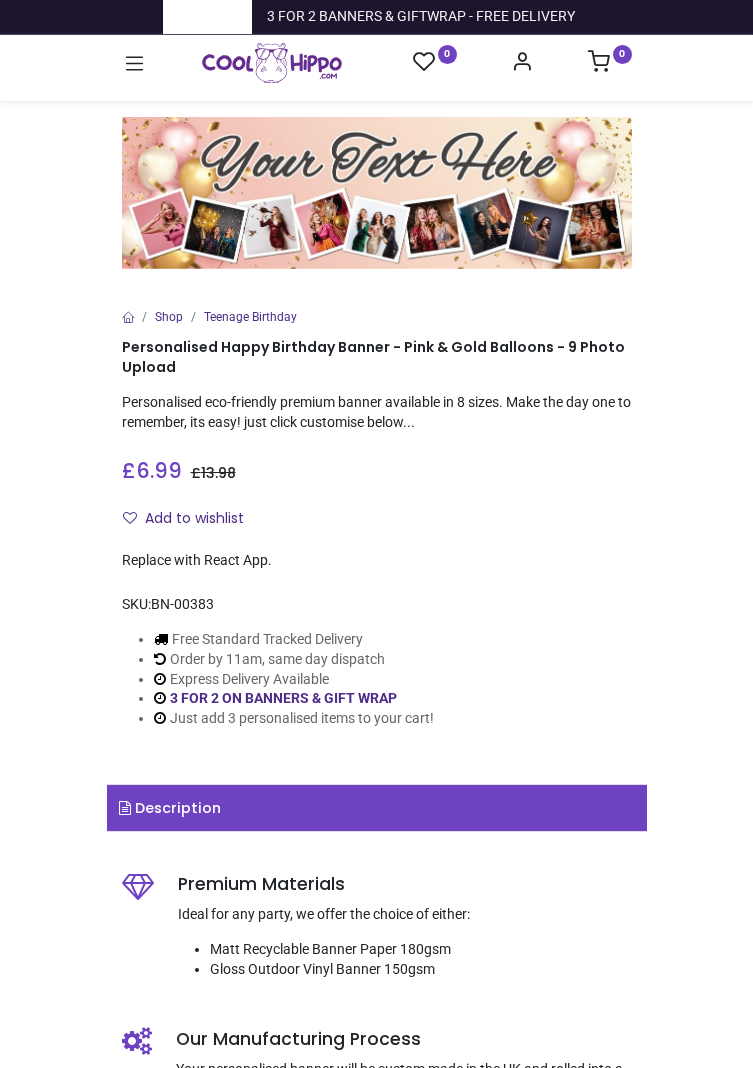 scroll, scrollTop: 0, scrollLeft: 0, axis: both 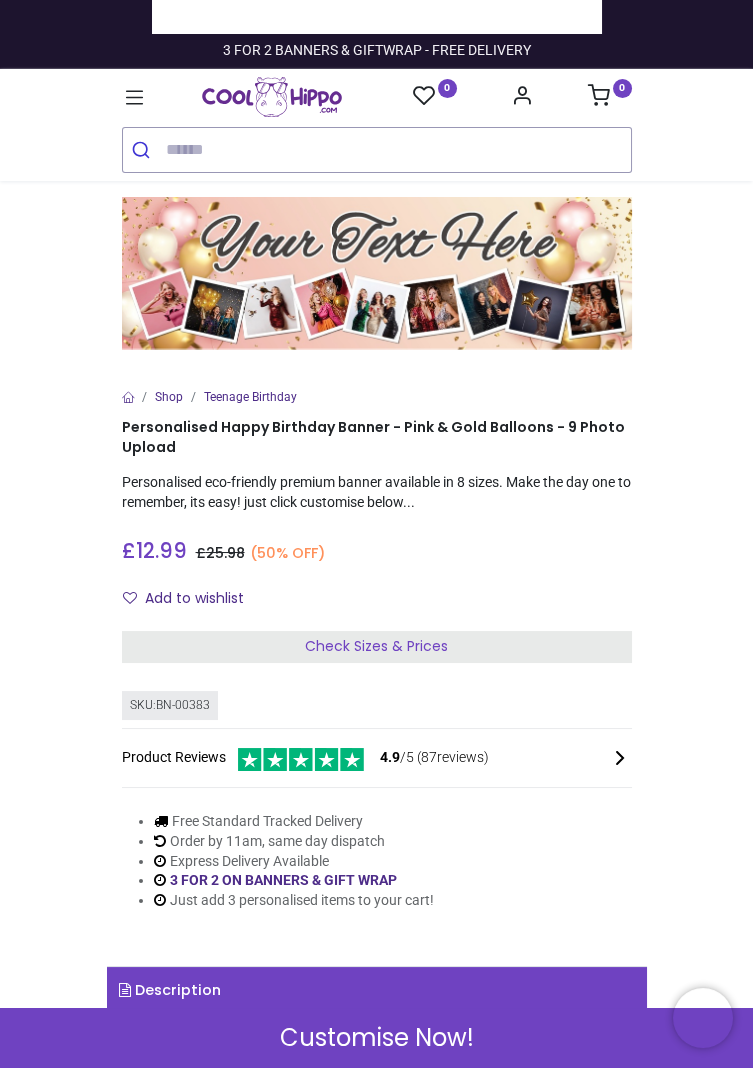 click on "Check Sizes & Prices" at bounding box center [377, 647] 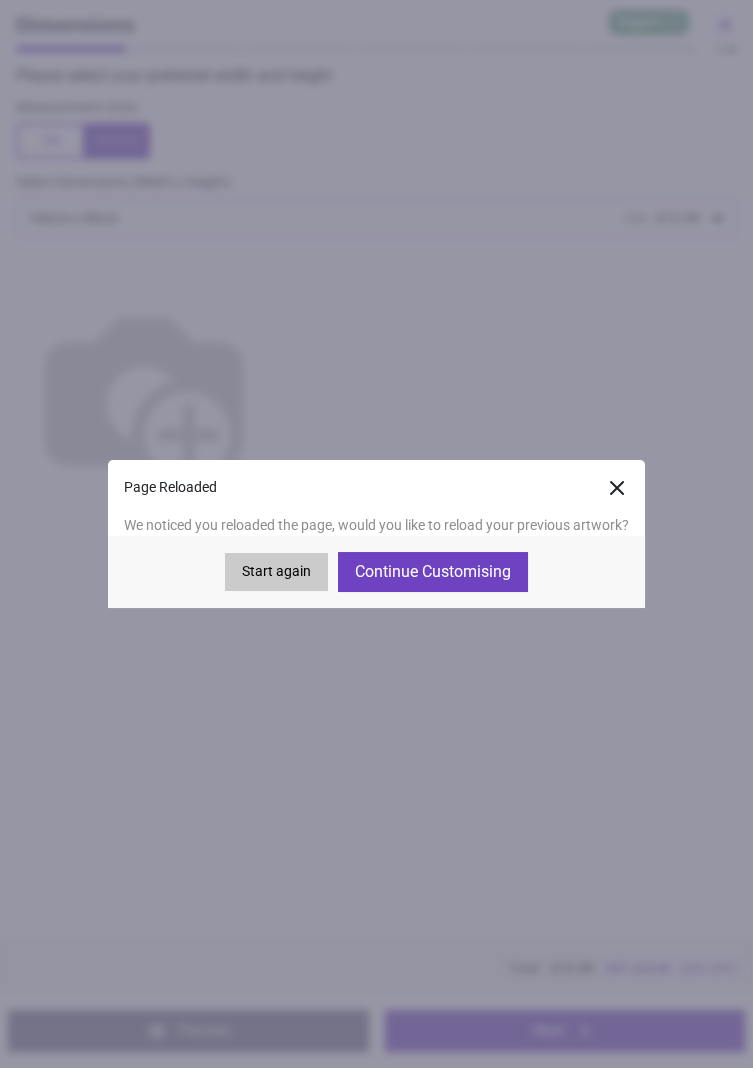 click on "Continue Customising" at bounding box center (433, 572) 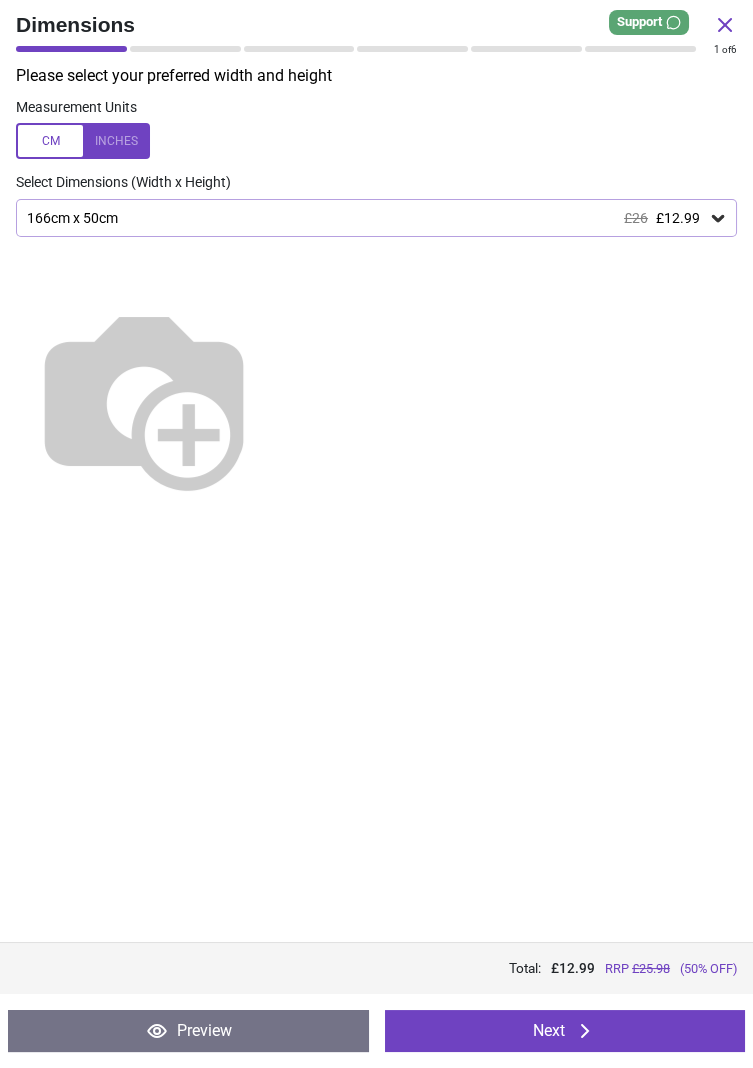 click on "Preview" at bounding box center [188, 1031] 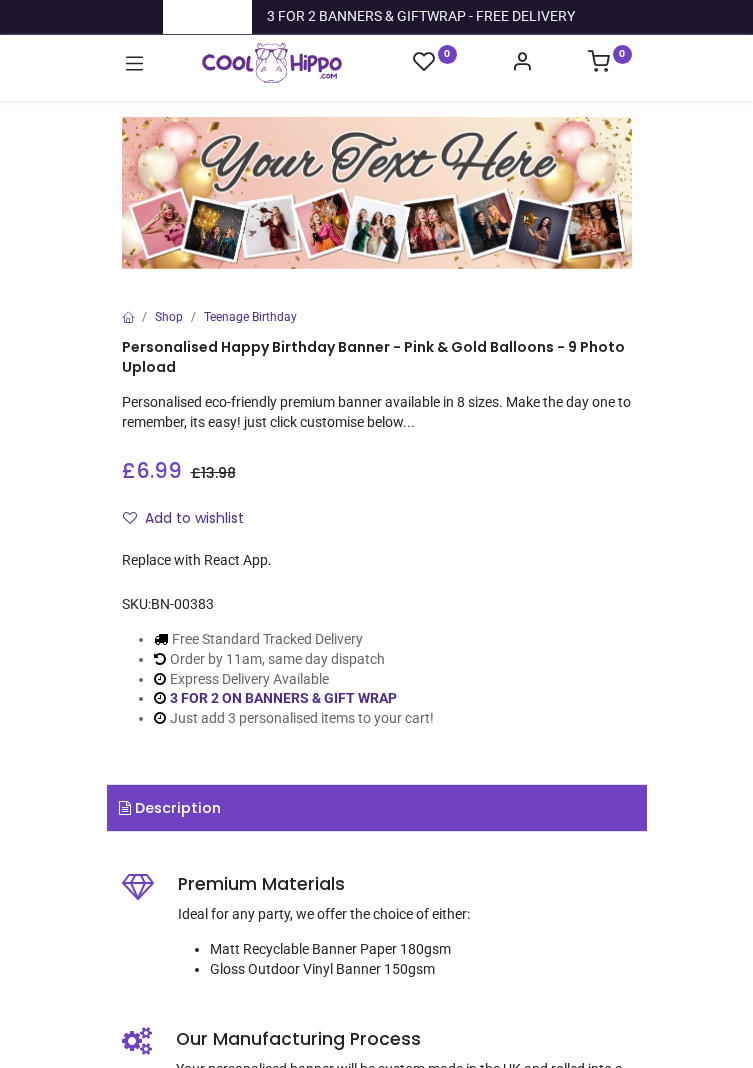 scroll, scrollTop: 0, scrollLeft: 0, axis: both 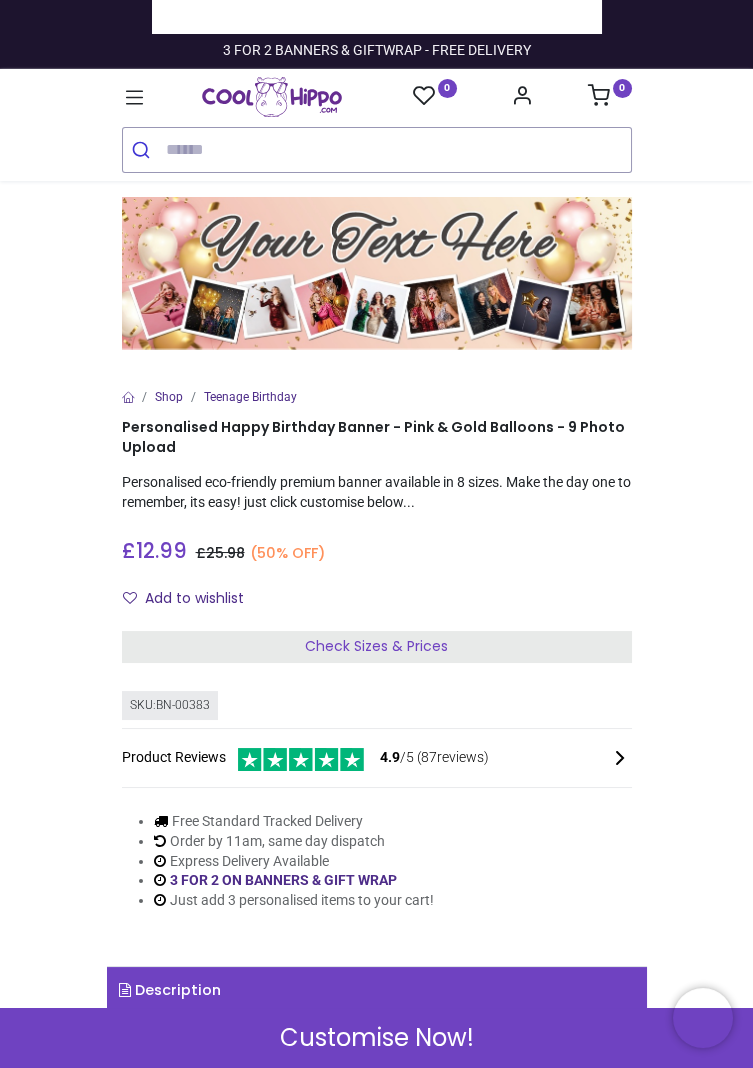 click on "Check Sizes & Prices" at bounding box center (377, 647) 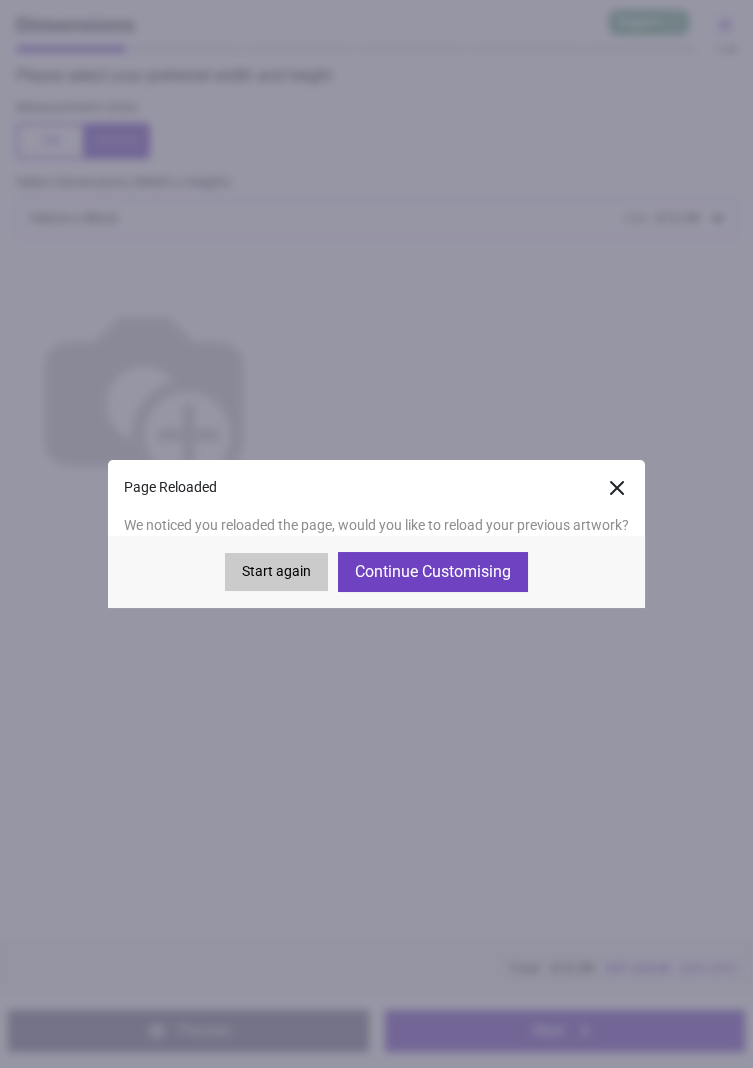 click on "Continue Customising" at bounding box center (433, 572) 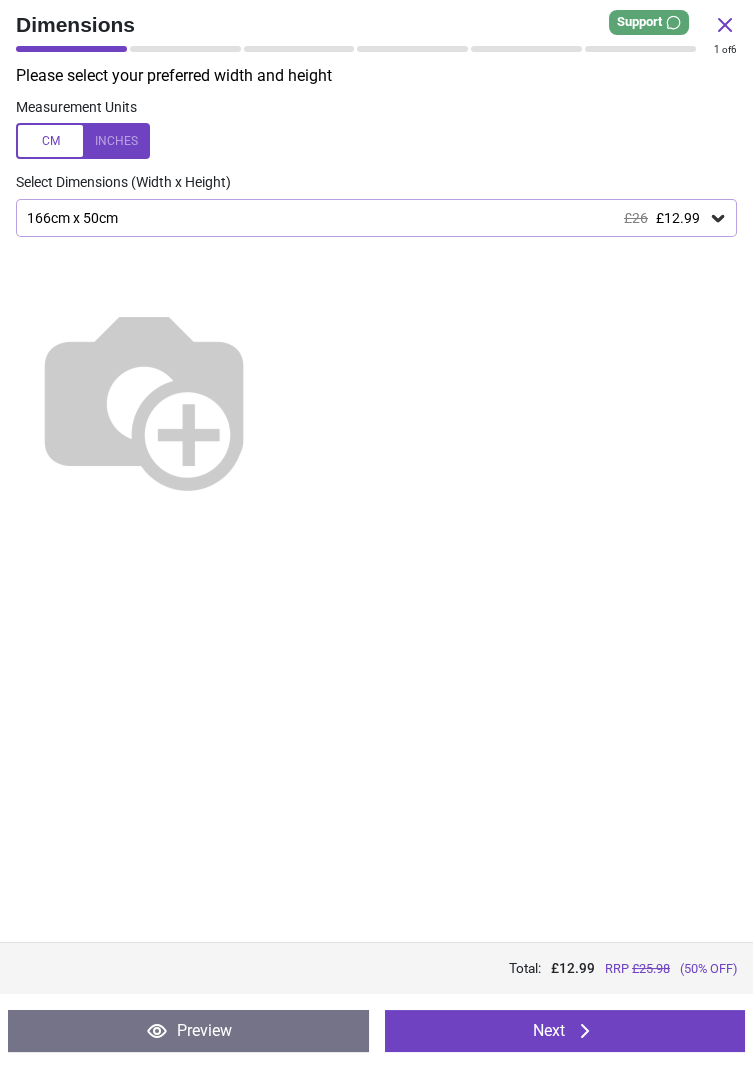 click at bounding box center (144, 397) 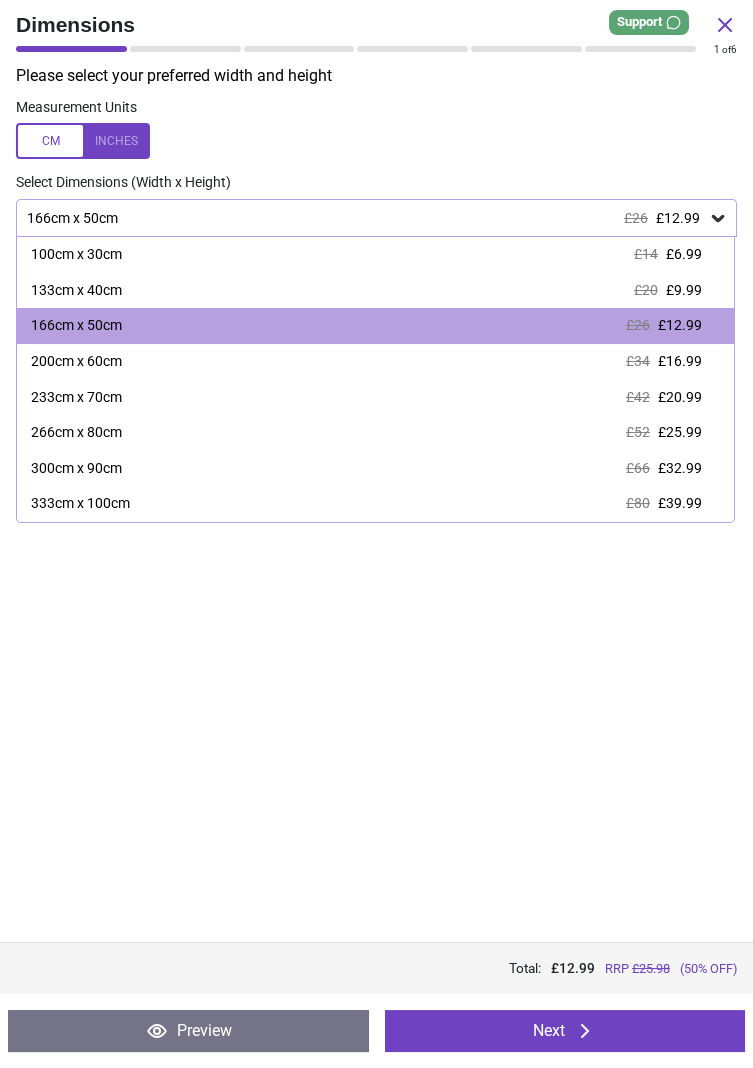 click 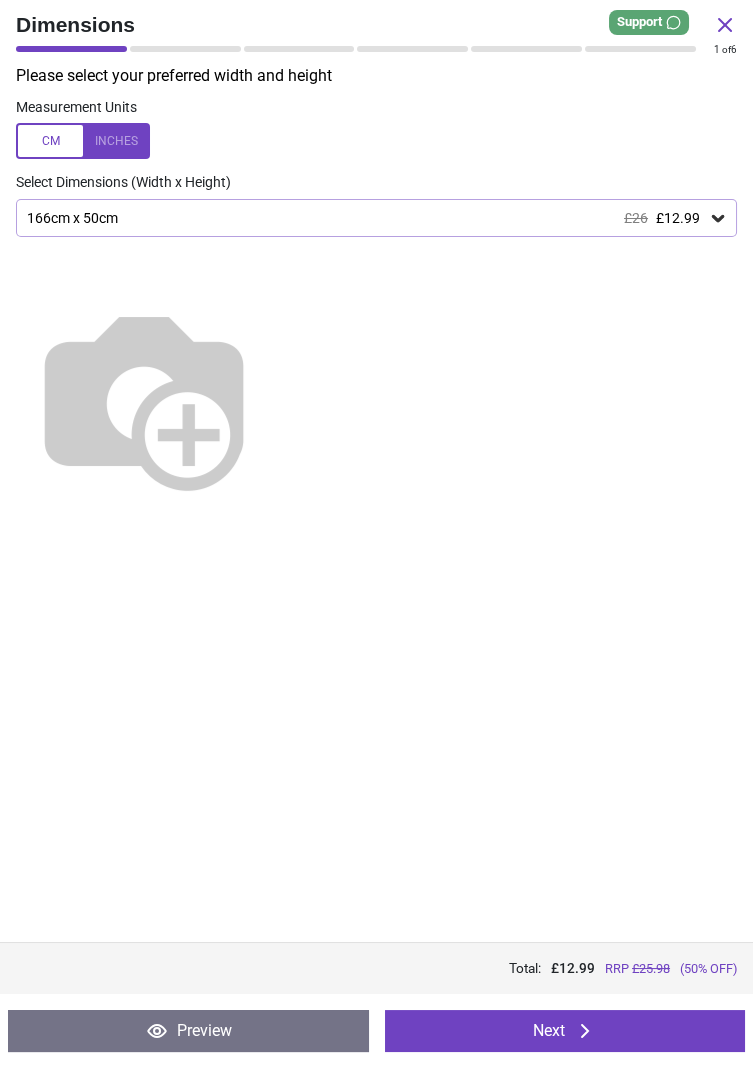 click 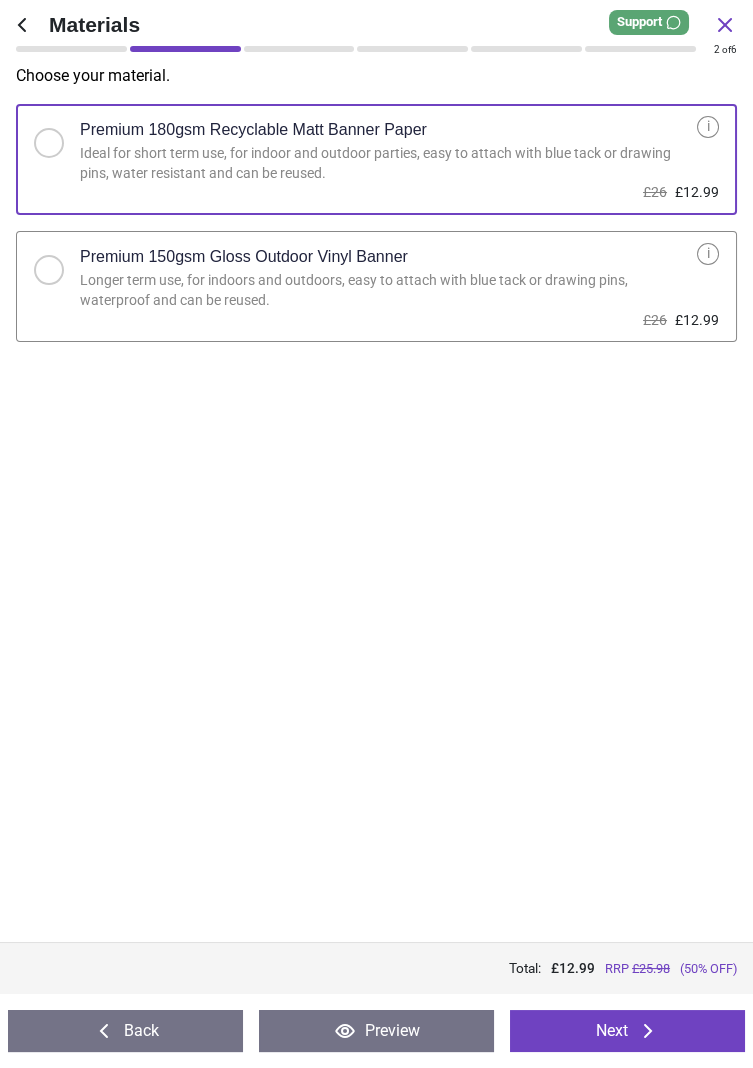 click 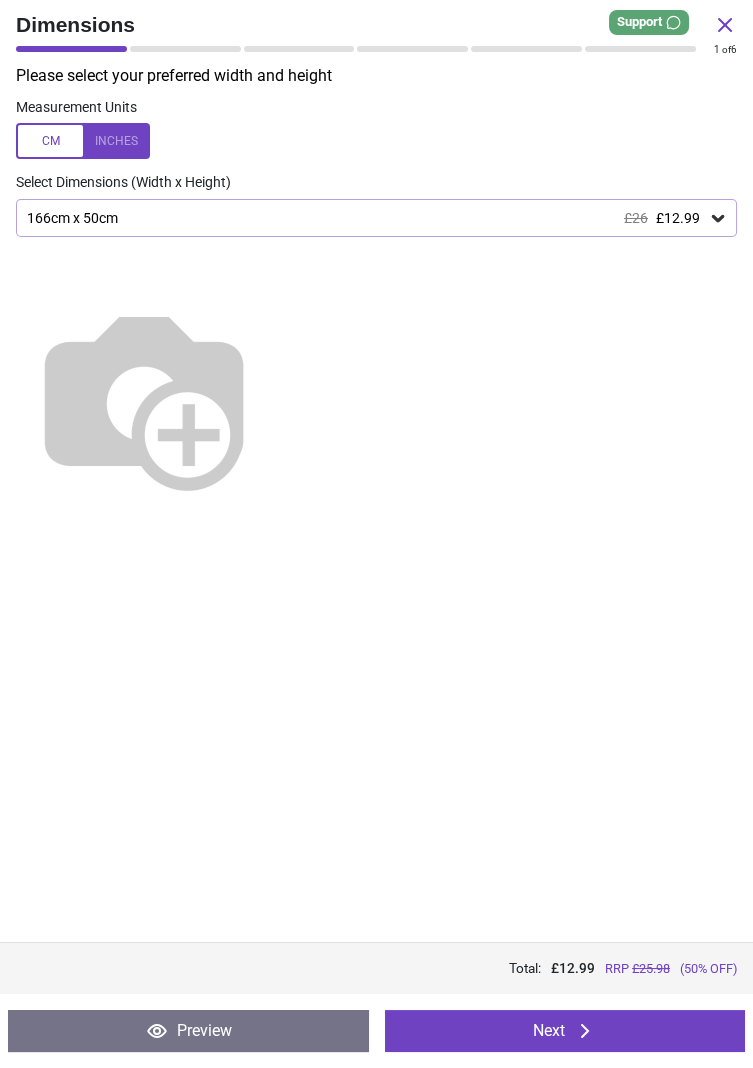 click 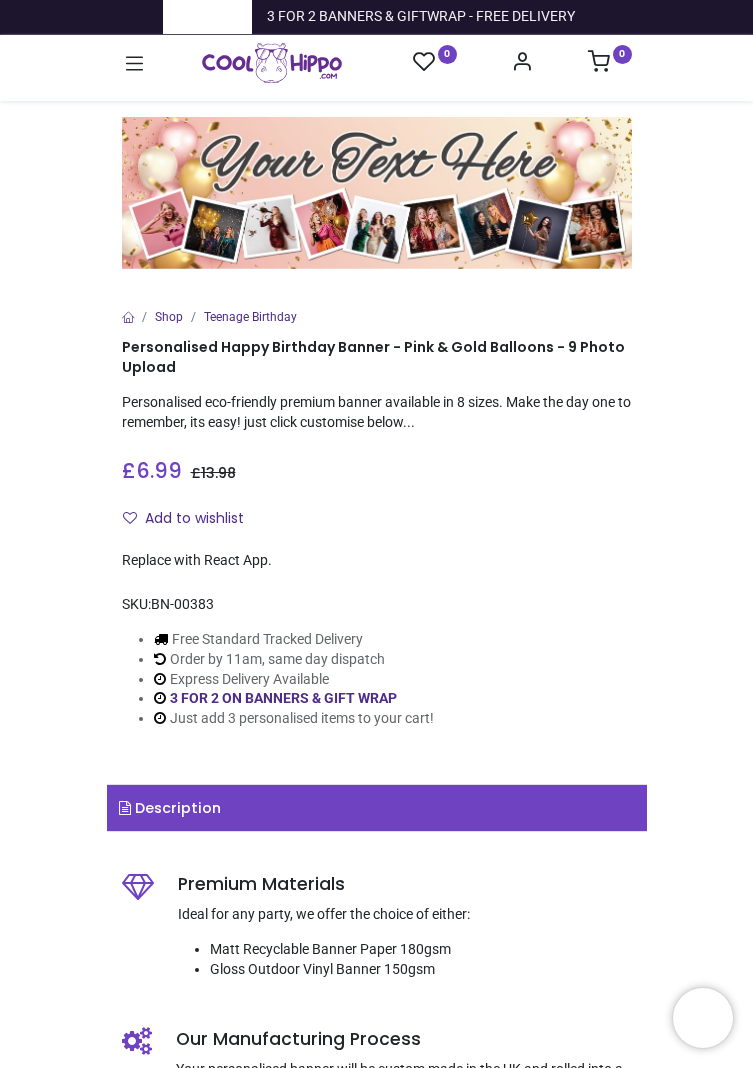 scroll, scrollTop: 0, scrollLeft: 0, axis: both 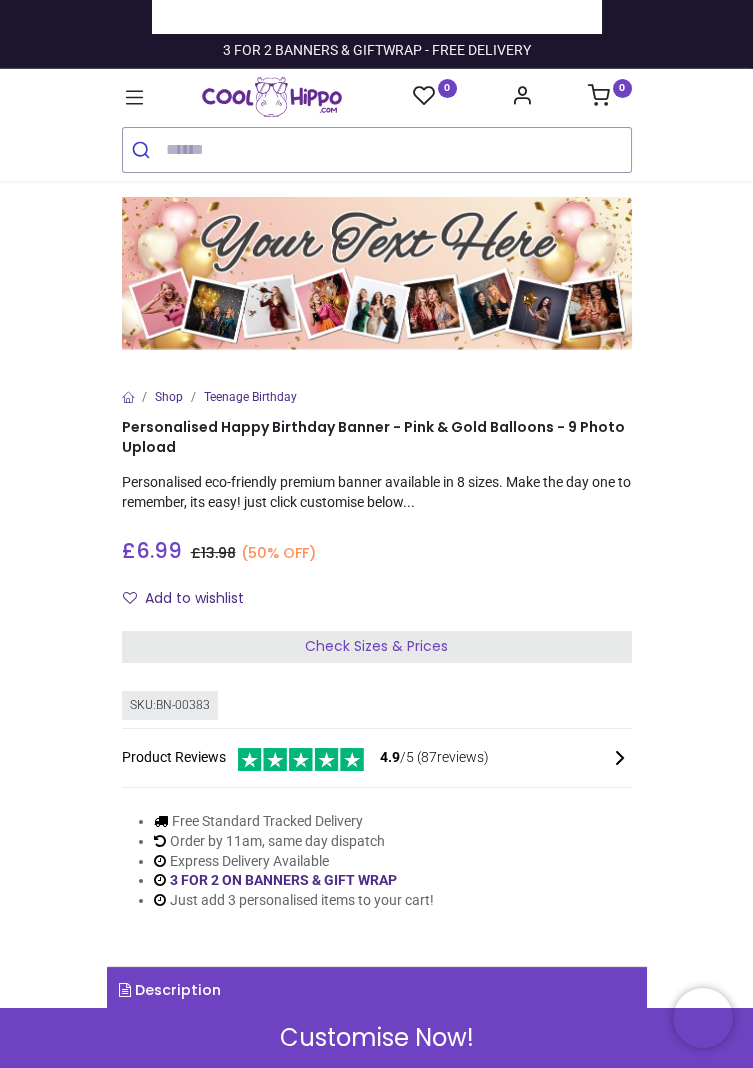 click on "Check Sizes & Prices" at bounding box center (377, 647) 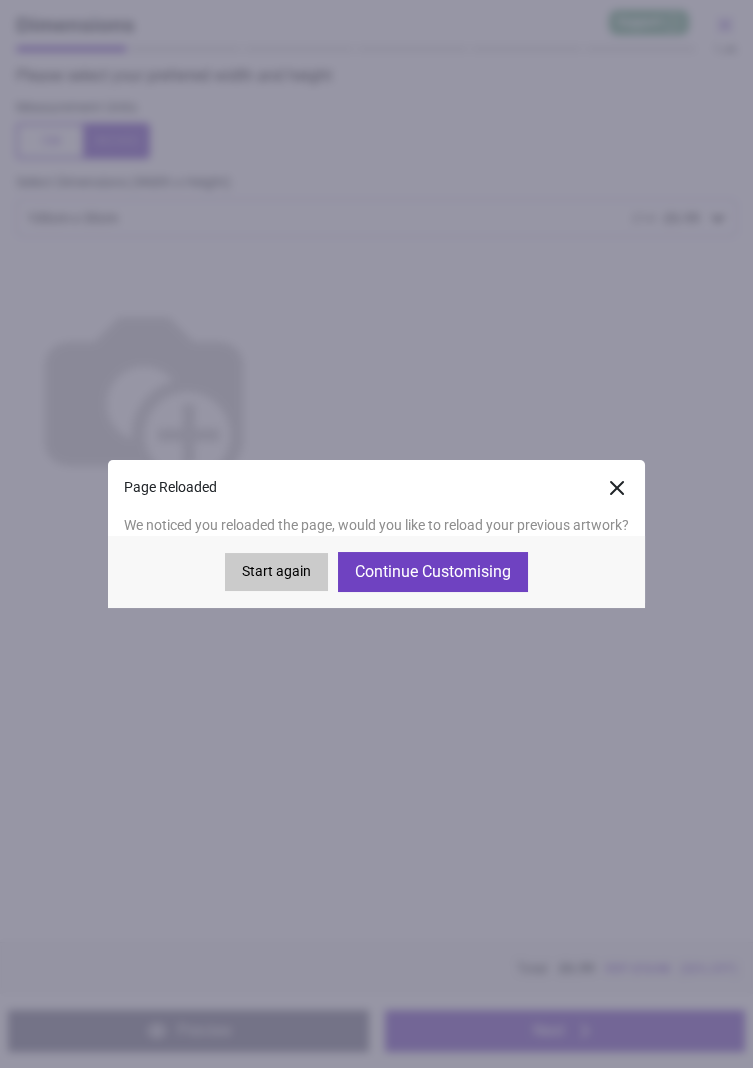 click on "Continue Customising" at bounding box center (433, 572) 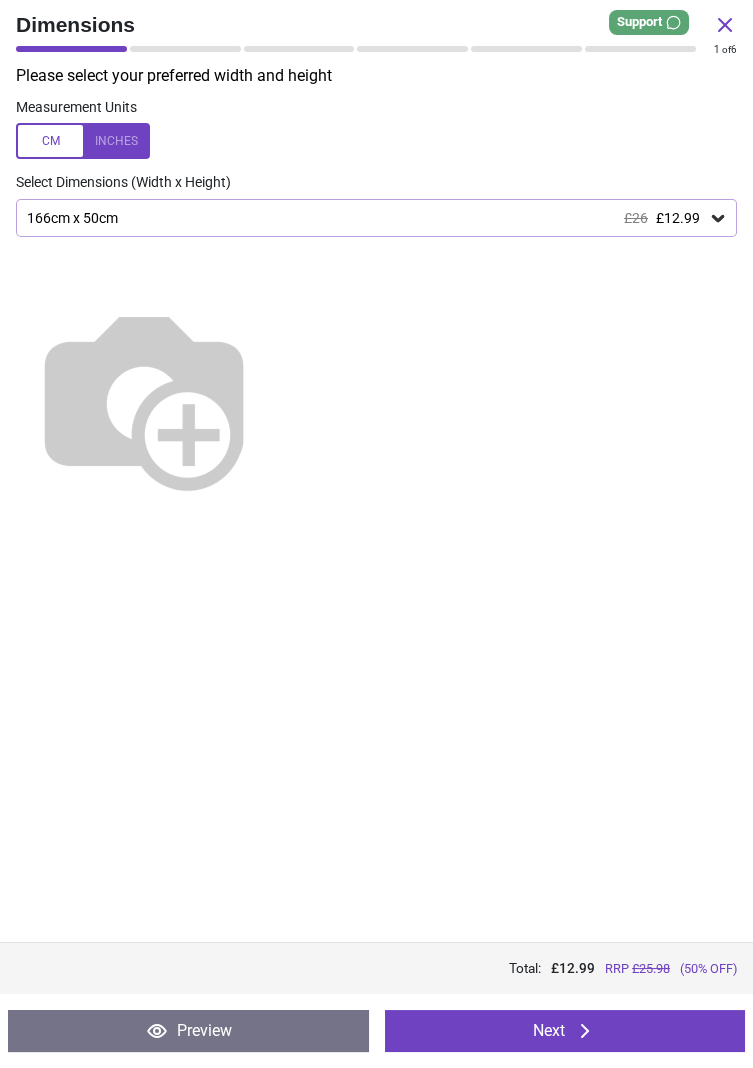 click on "Please select your preferred width and height Measurement Units Select Dimensions (Width x Height) 166cm  x  50cm       £26 £12.99" at bounding box center (376, 503) 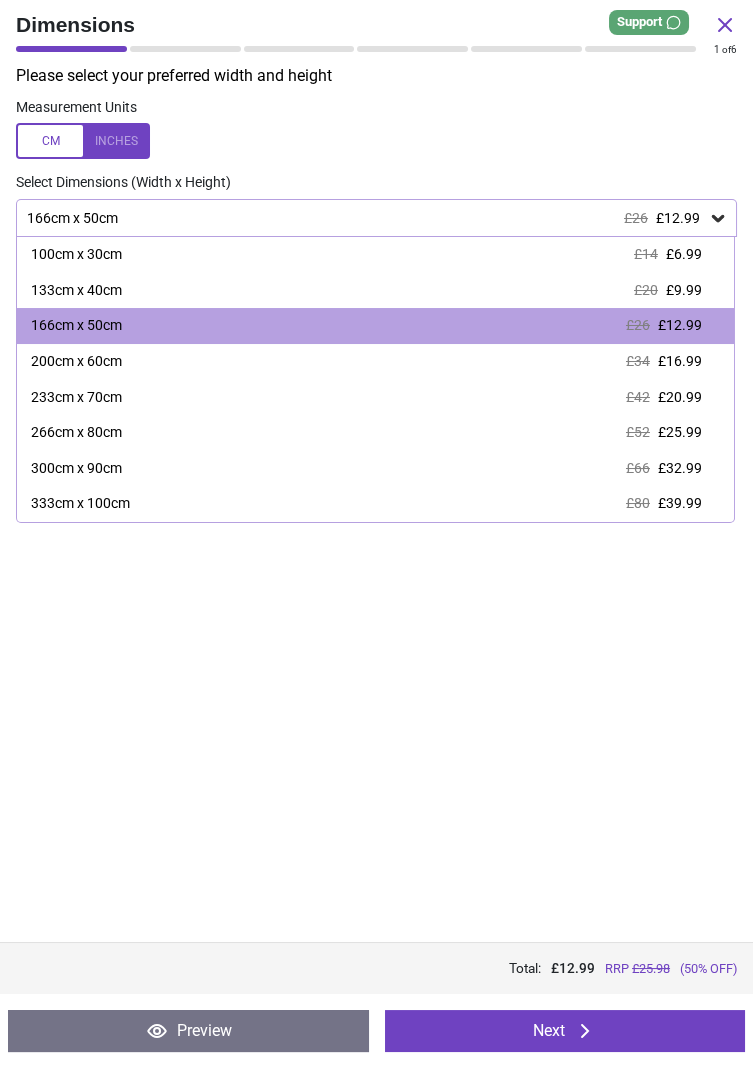 click 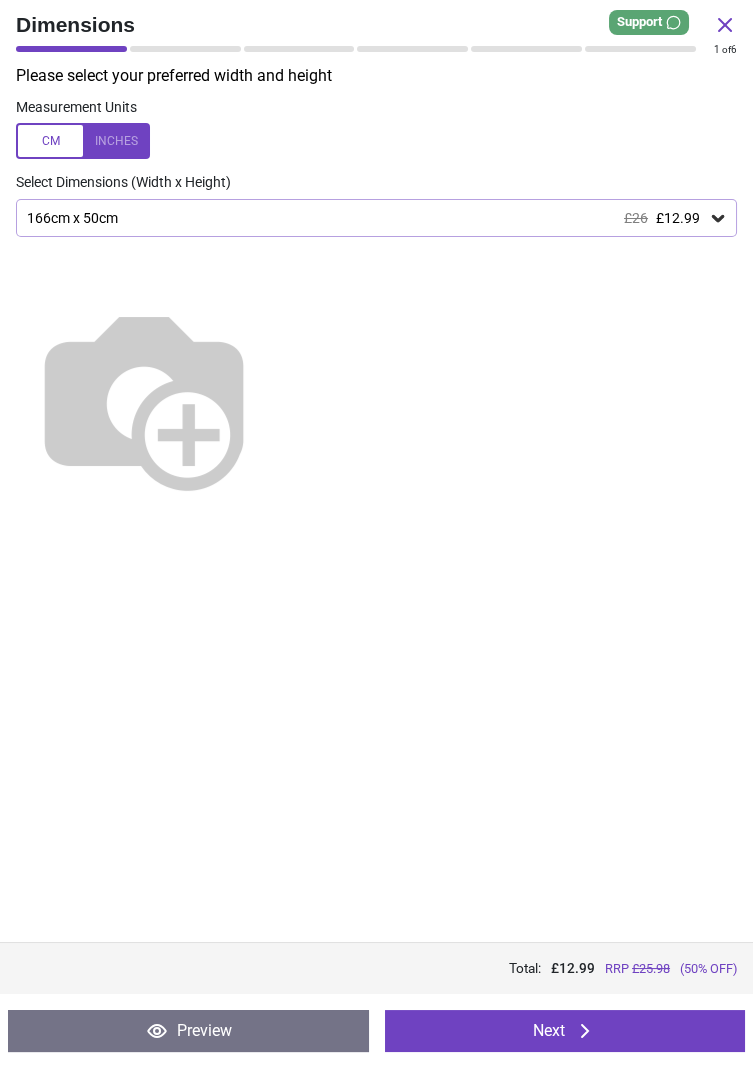 click 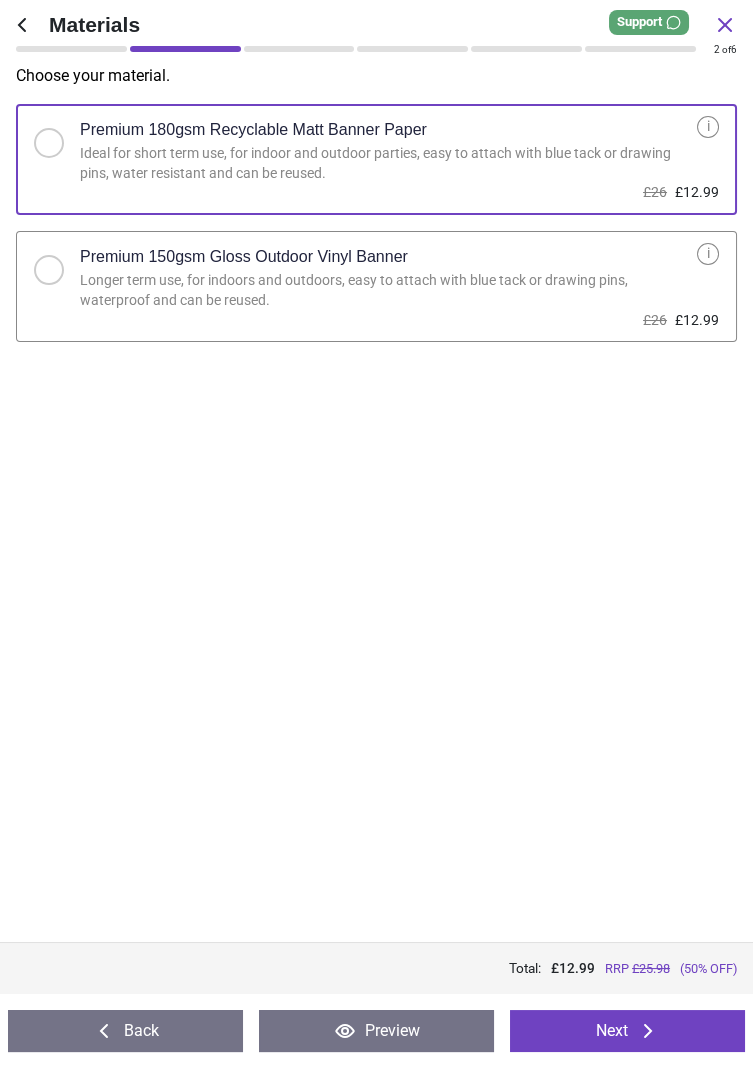 click on "Next" at bounding box center (627, 1031) 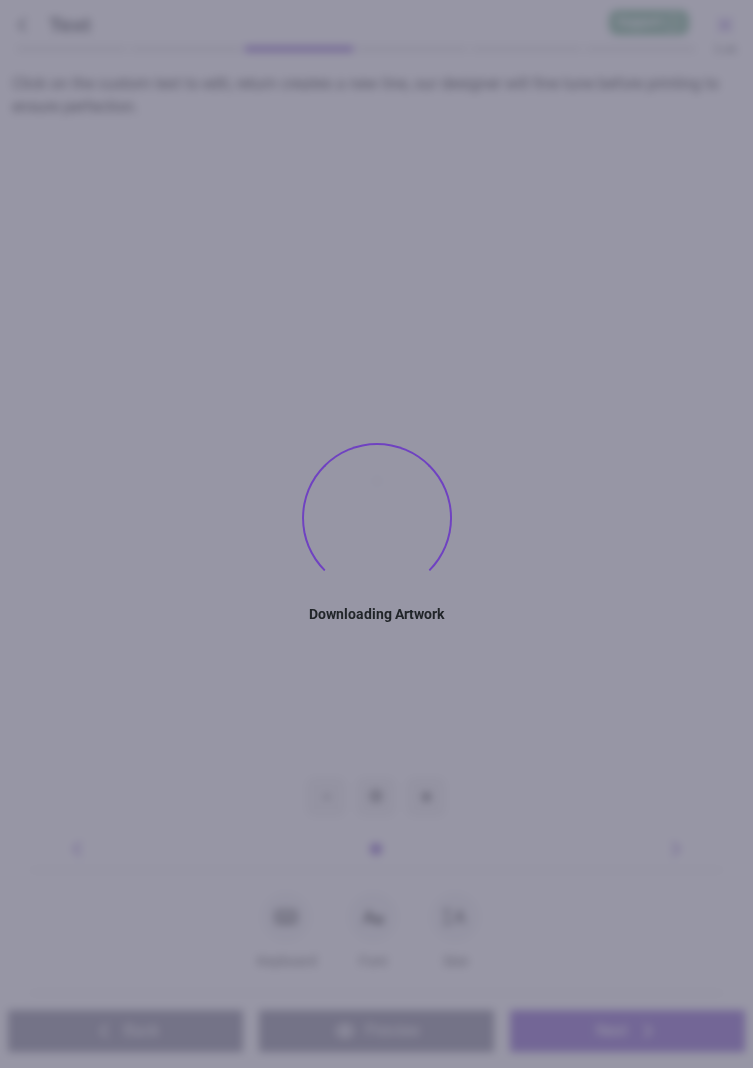 type on "**********" 